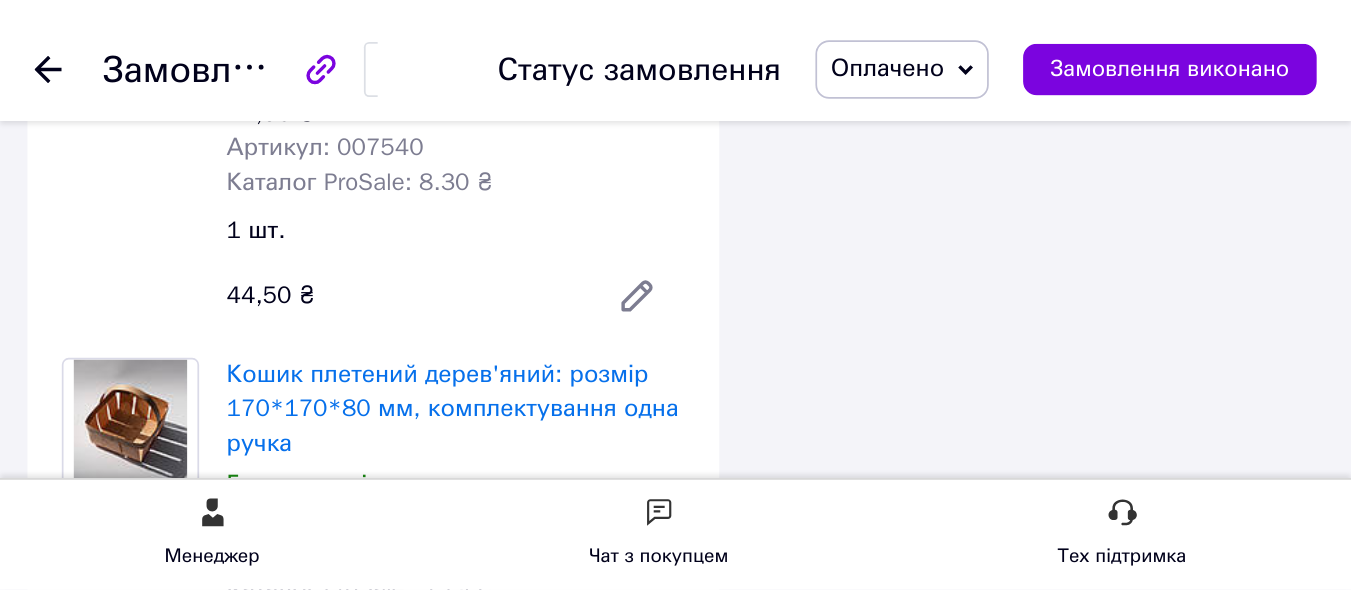 scroll, scrollTop: 2550, scrollLeft: 0, axis: vertical 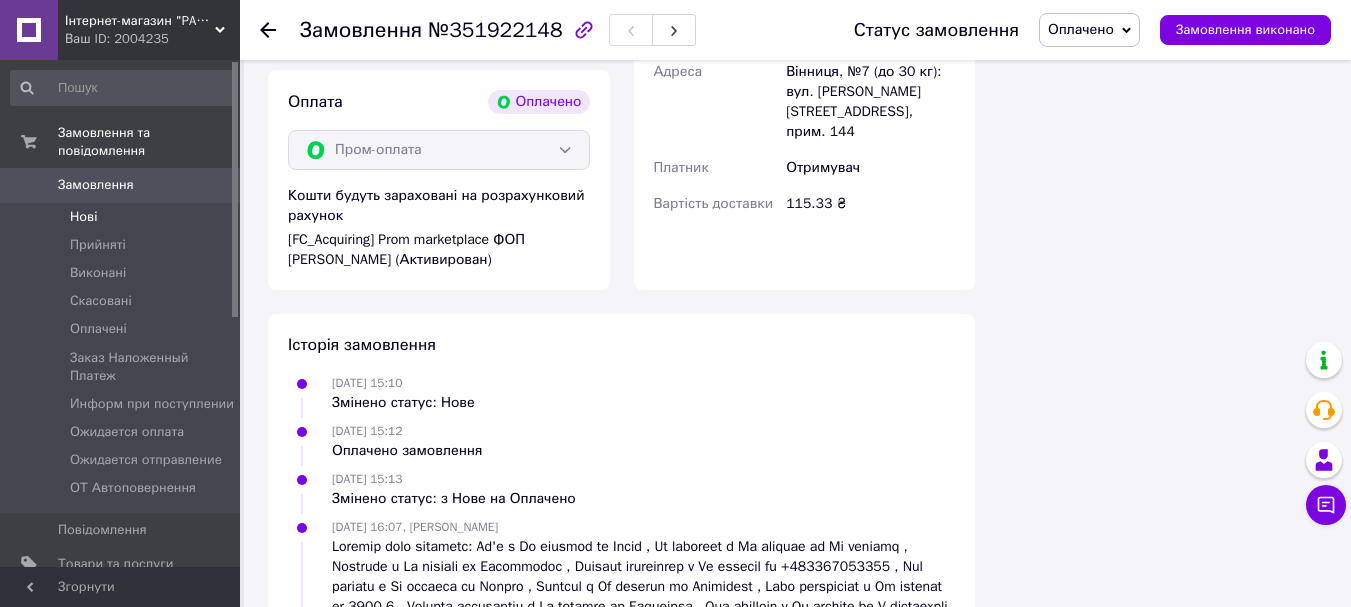 click on "Нові" at bounding box center [123, 217] 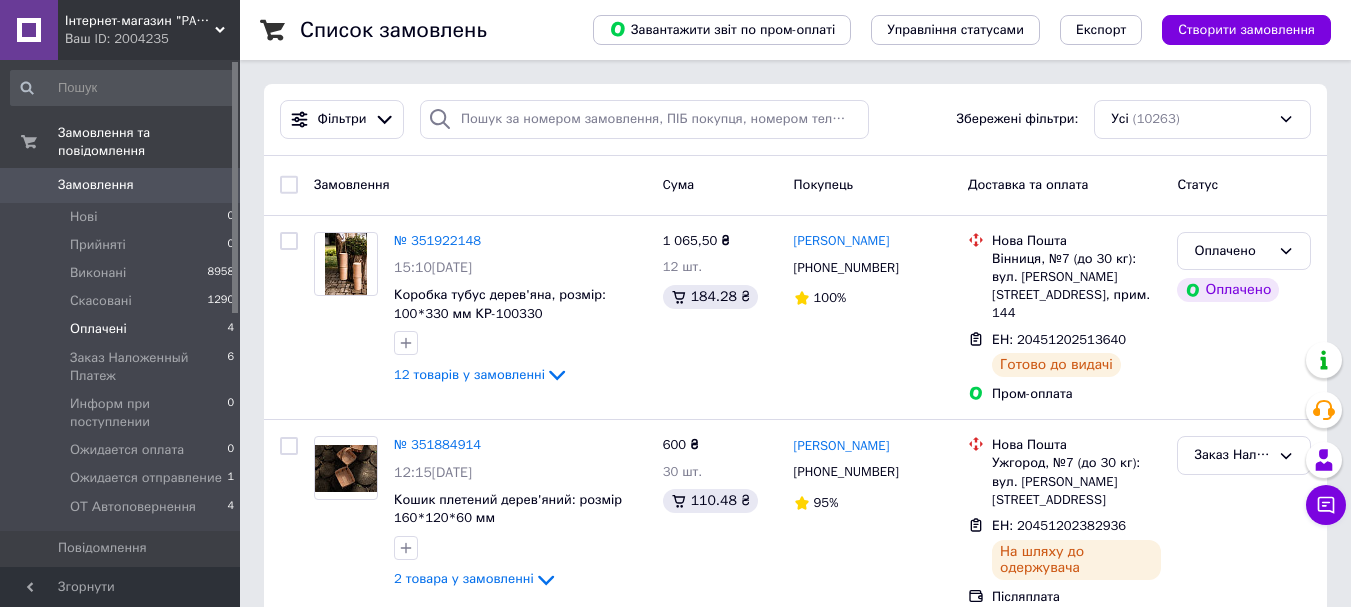 click on "Оплачені" at bounding box center [98, 329] 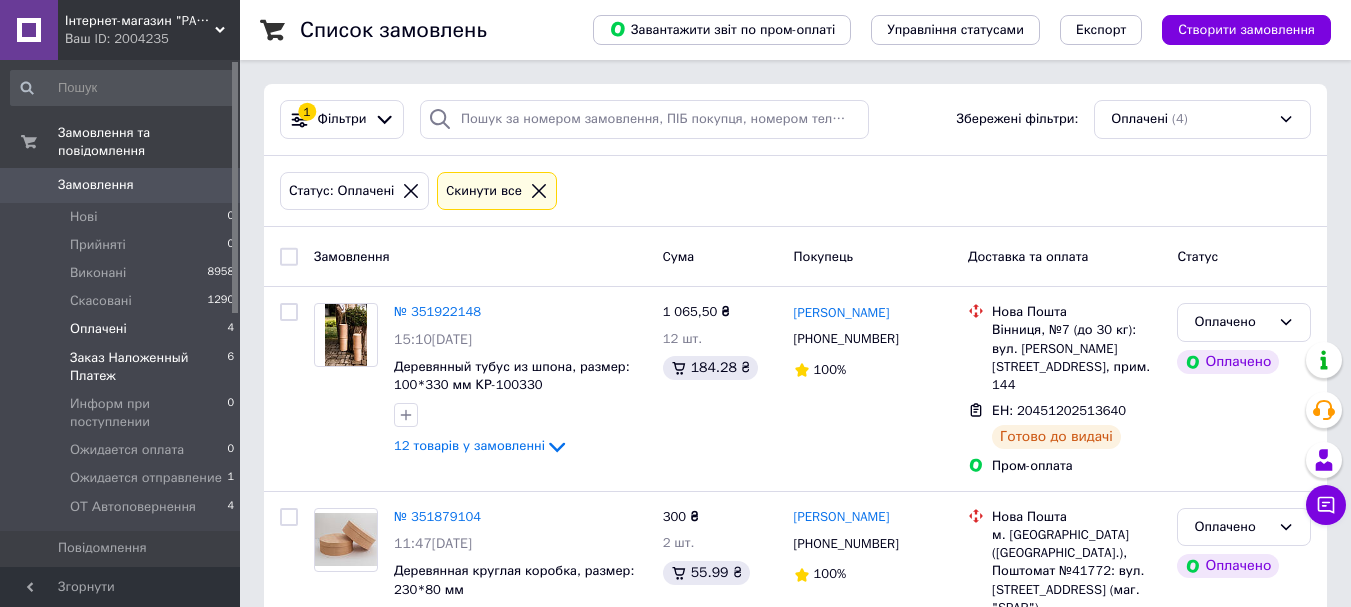 click on "Заказ Наложенный Платеж" at bounding box center [148, 367] 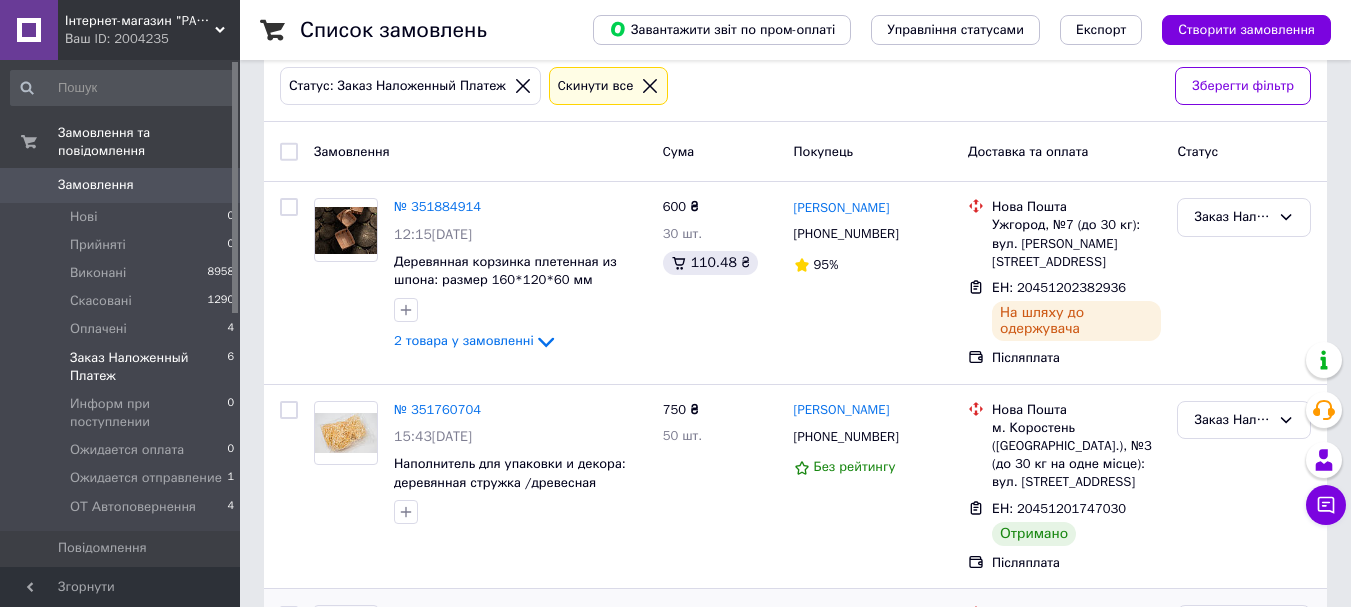 scroll, scrollTop: 200, scrollLeft: 0, axis: vertical 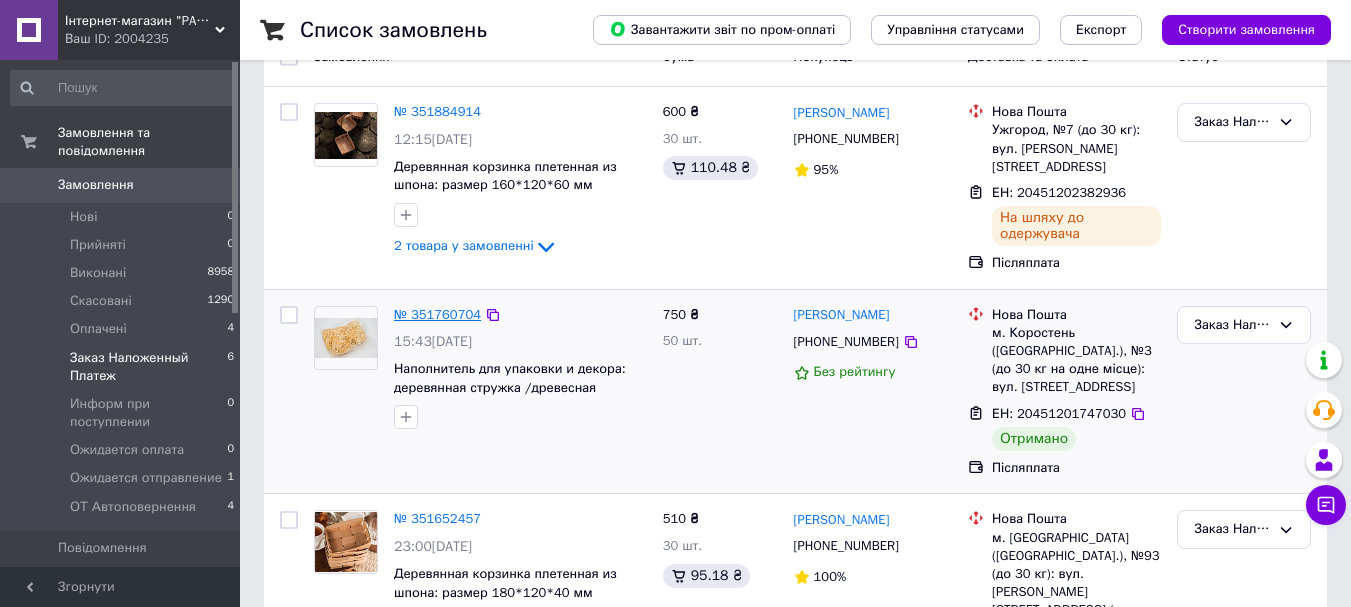 click on "№ 351760704" at bounding box center [437, 314] 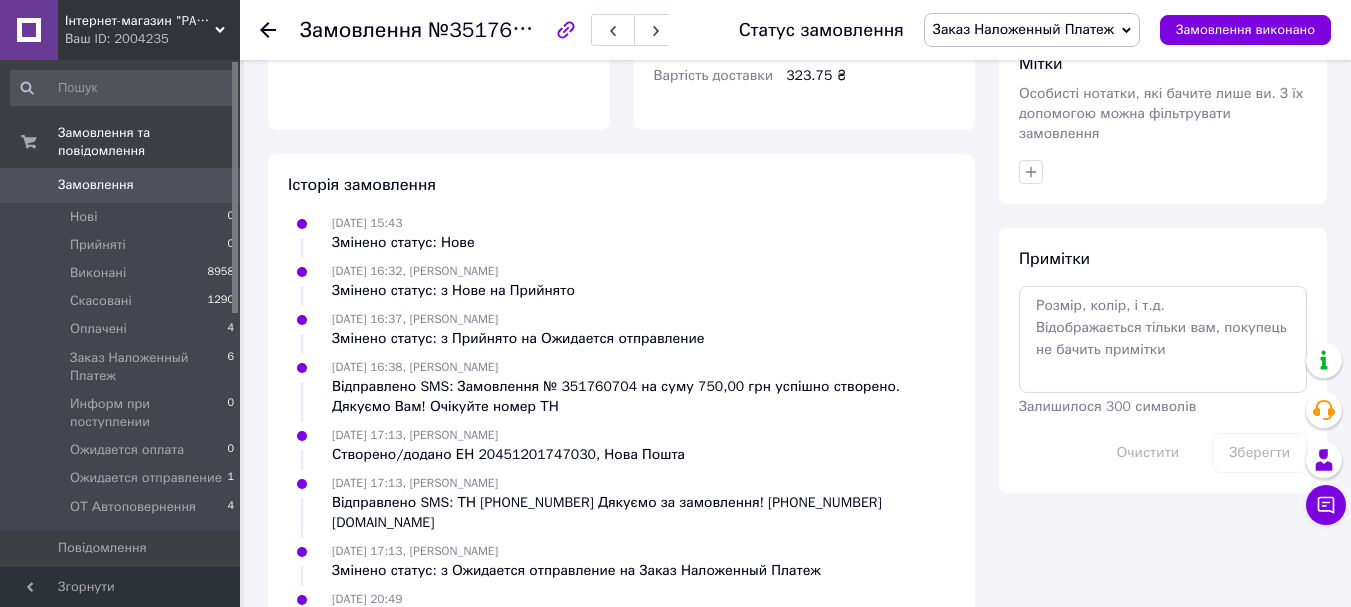 scroll, scrollTop: 826, scrollLeft: 0, axis: vertical 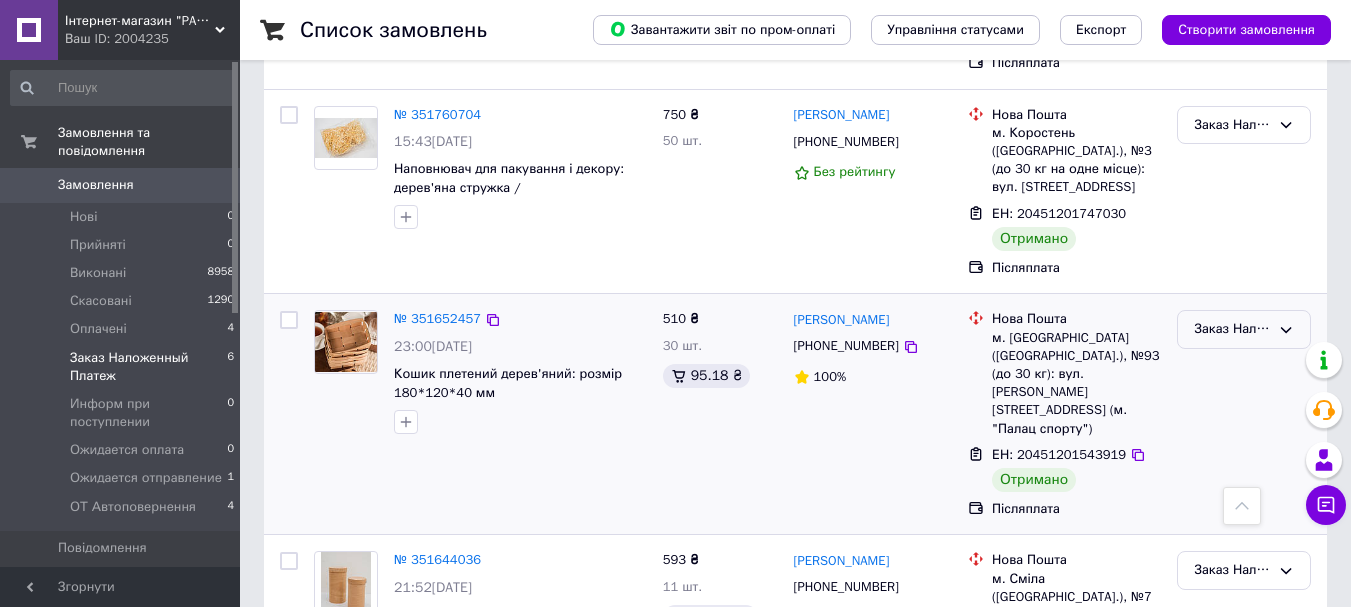 click on "Заказ Наложенный Платеж" at bounding box center (1232, 329) 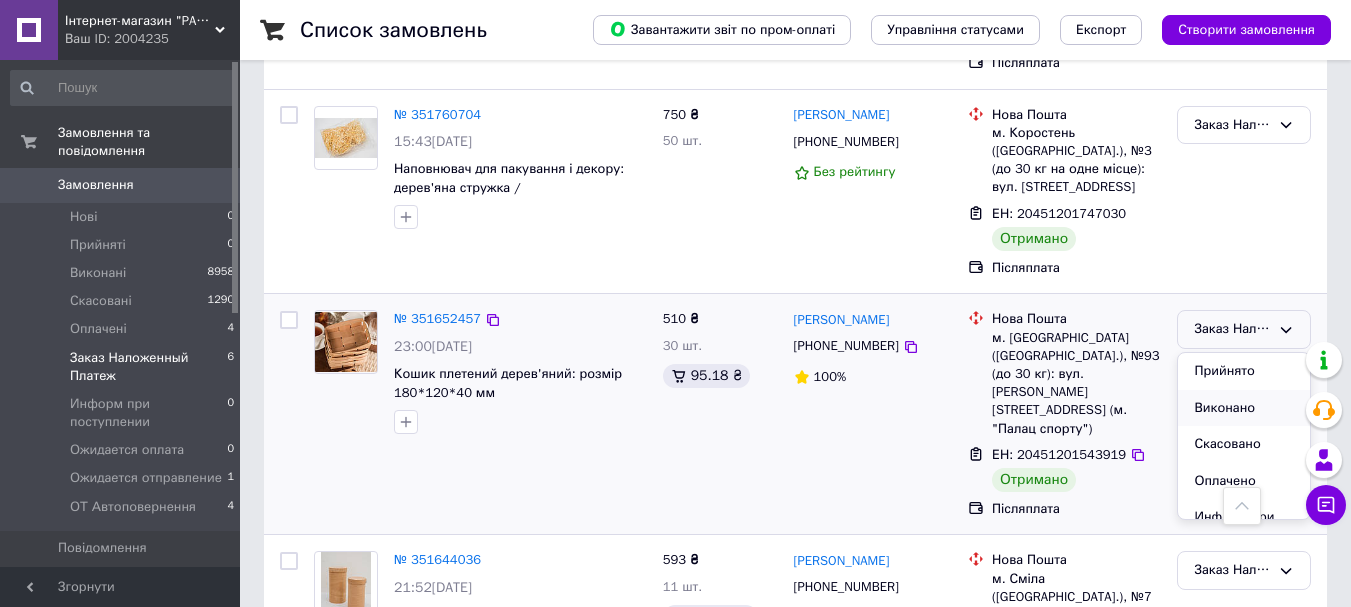 click on "Виконано" at bounding box center (1244, 408) 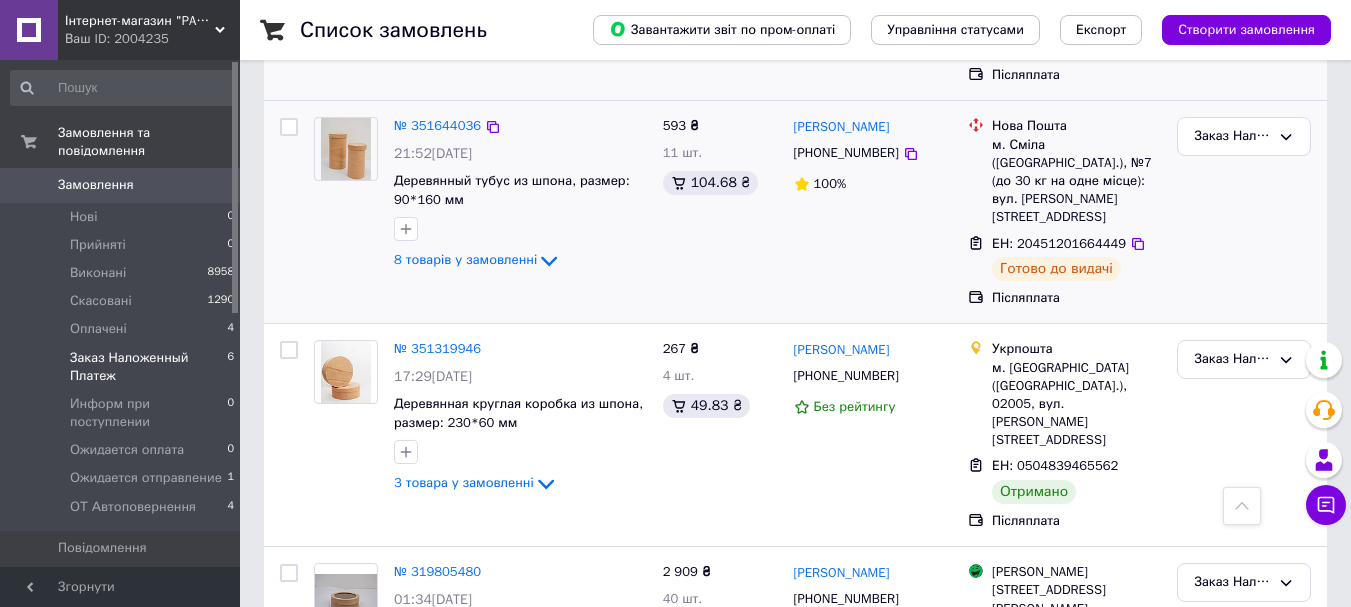 scroll, scrollTop: 865, scrollLeft: 0, axis: vertical 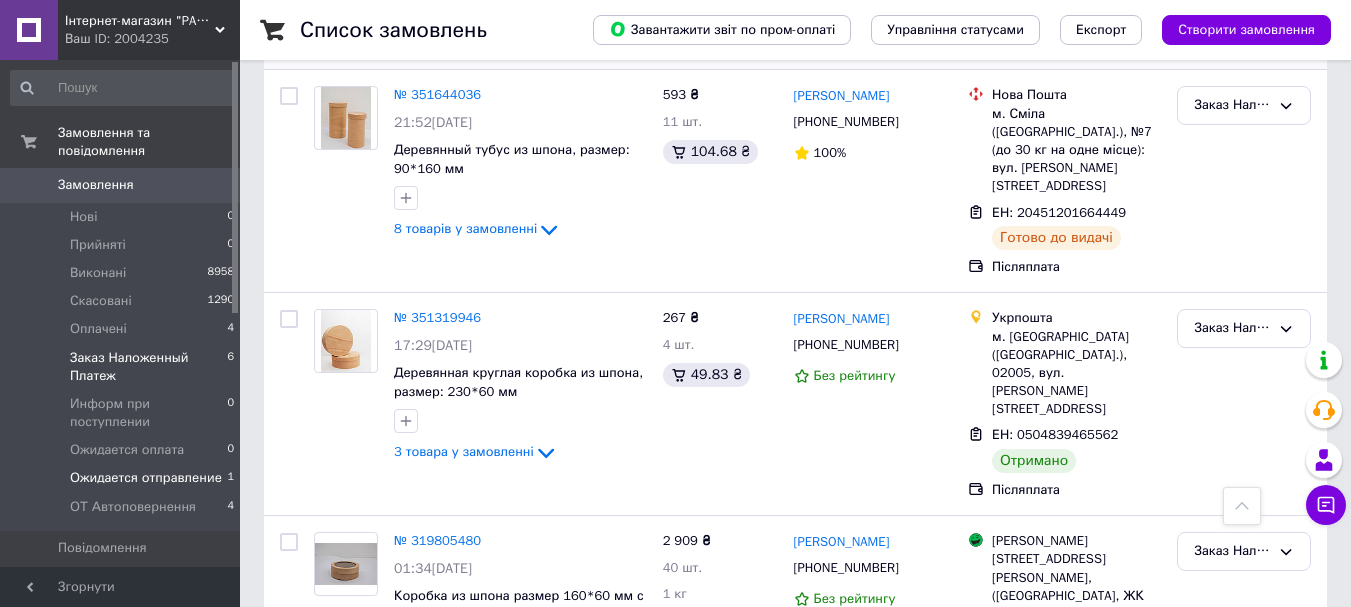 click on "Ожидается отправление" at bounding box center (146, 478) 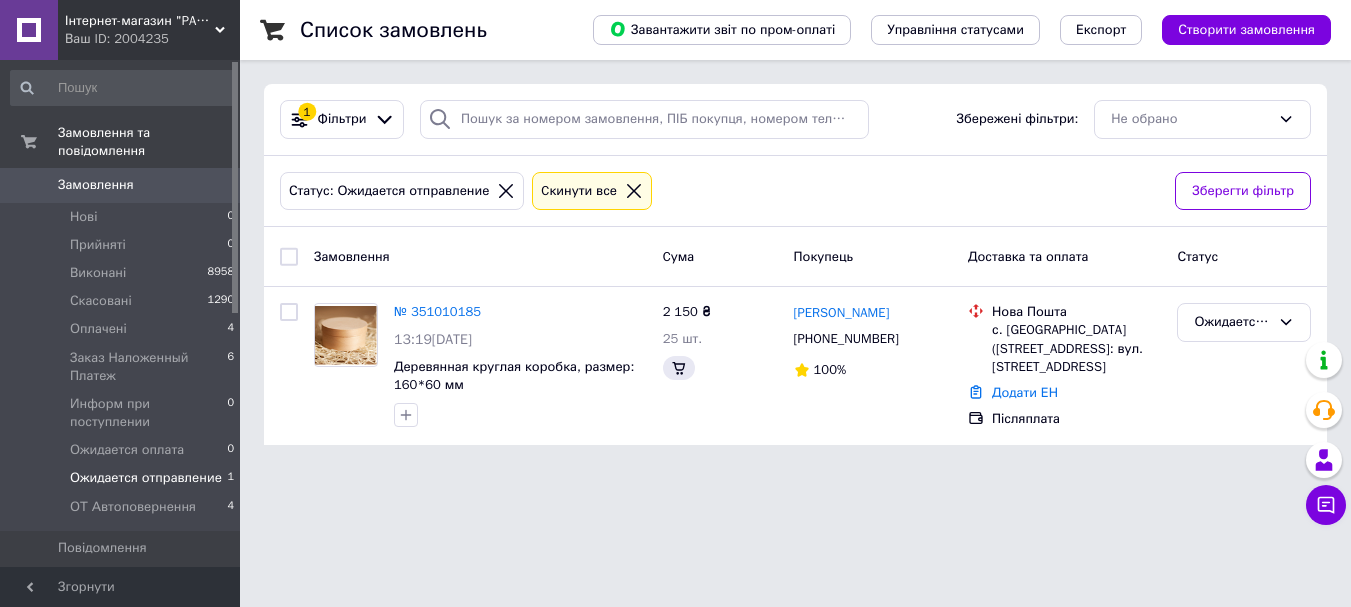 scroll, scrollTop: 0, scrollLeft: 0, axis: both 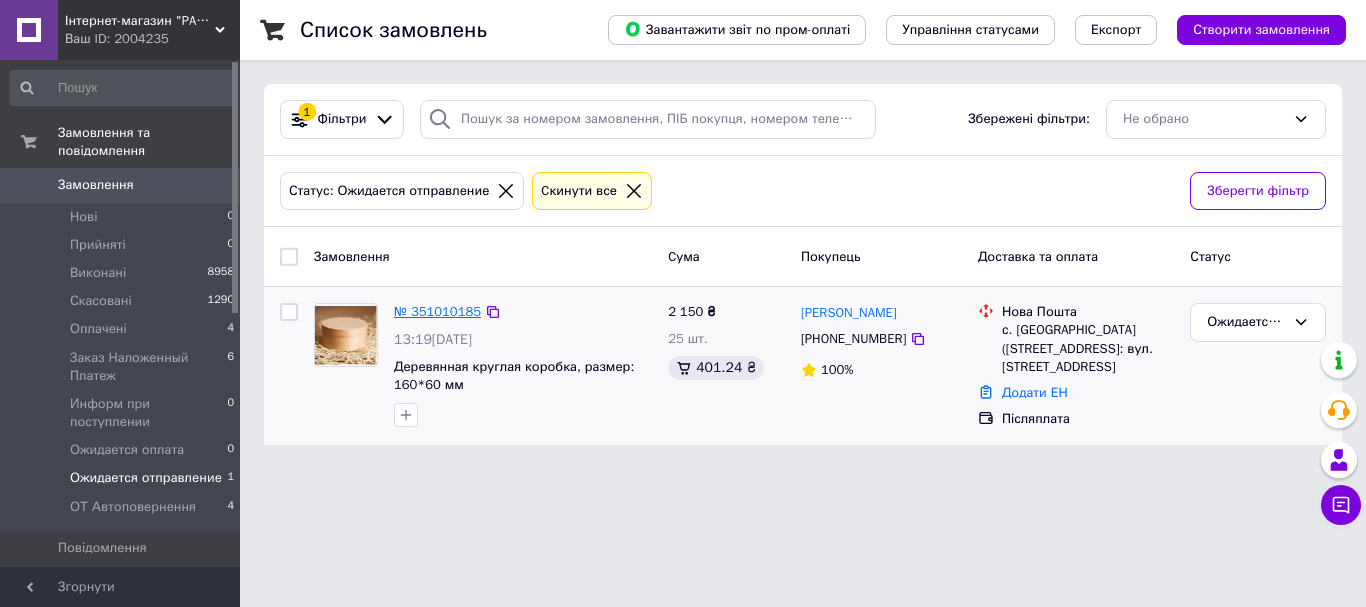 click on "№ 351010185" at bounding box center (437, 311) 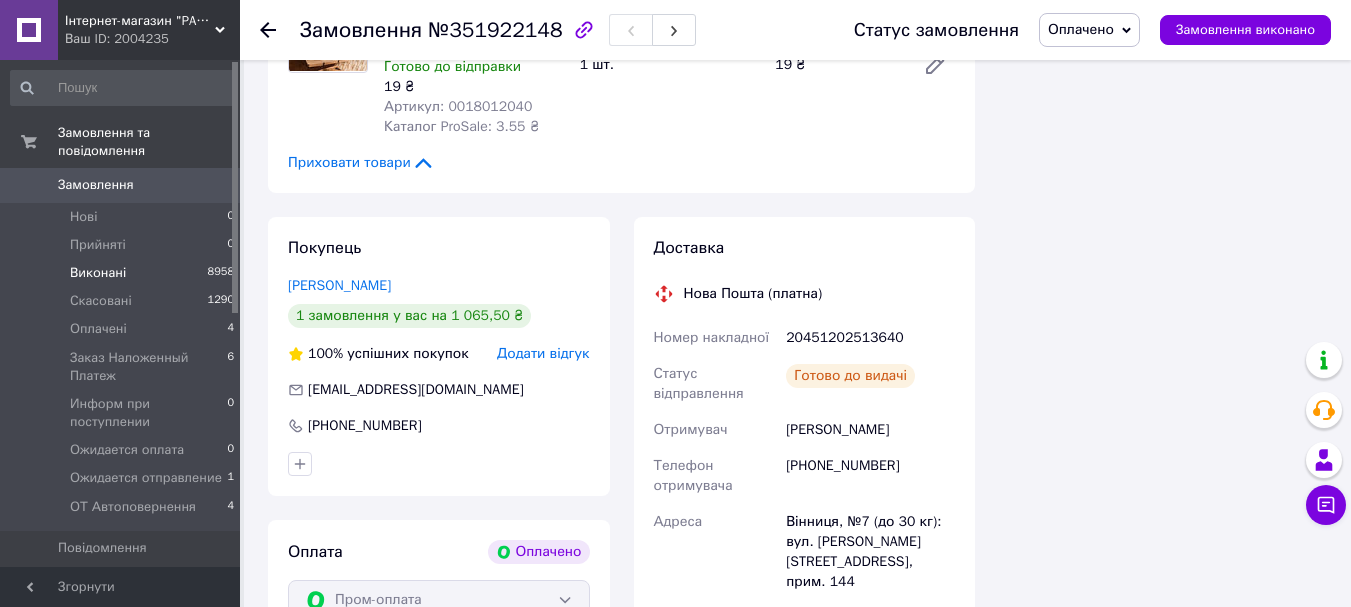 scroll, scrollTop: 2100, scrollLeft: 0, axis: vertical 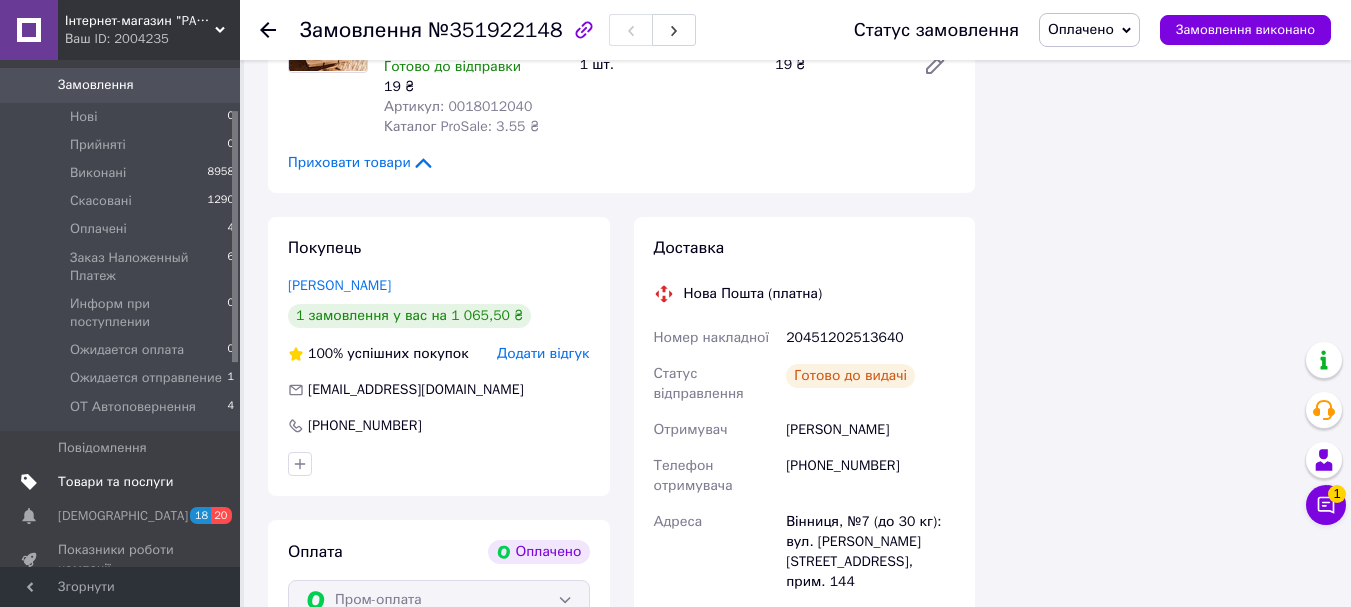 click on "Товари та послуги" at bounding box center [115, 482] 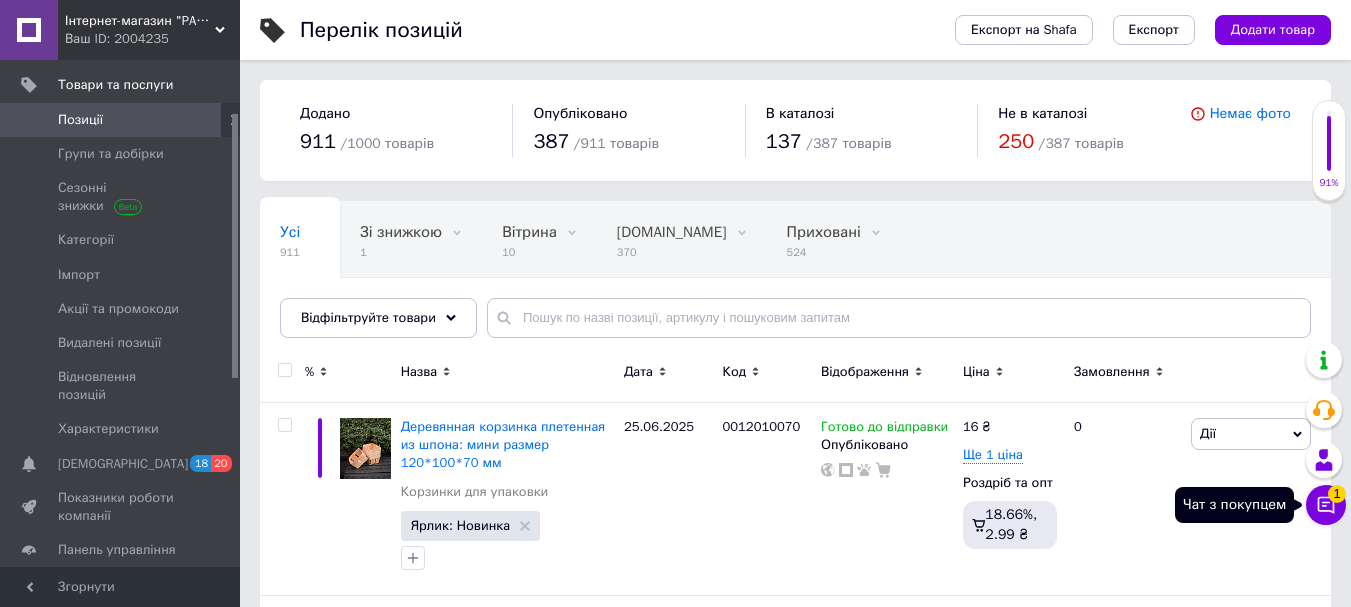 click 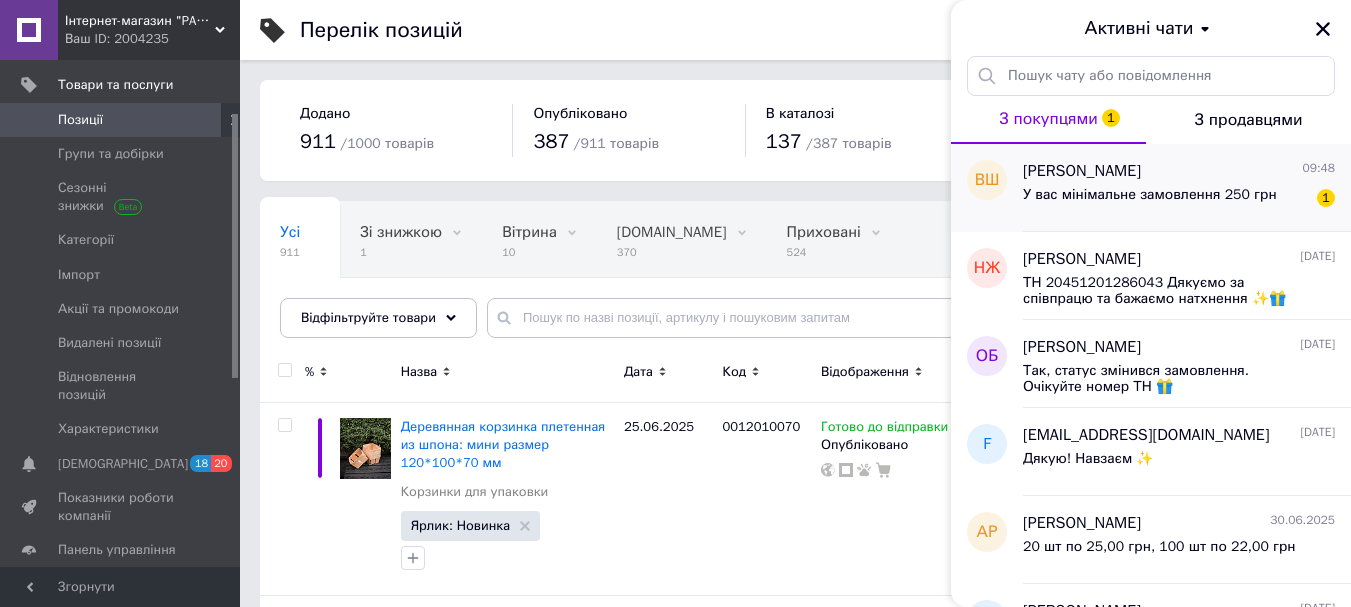 click on "У вас мінімальне замовлення 250 грн 1" at bounding box center [1179, 199] 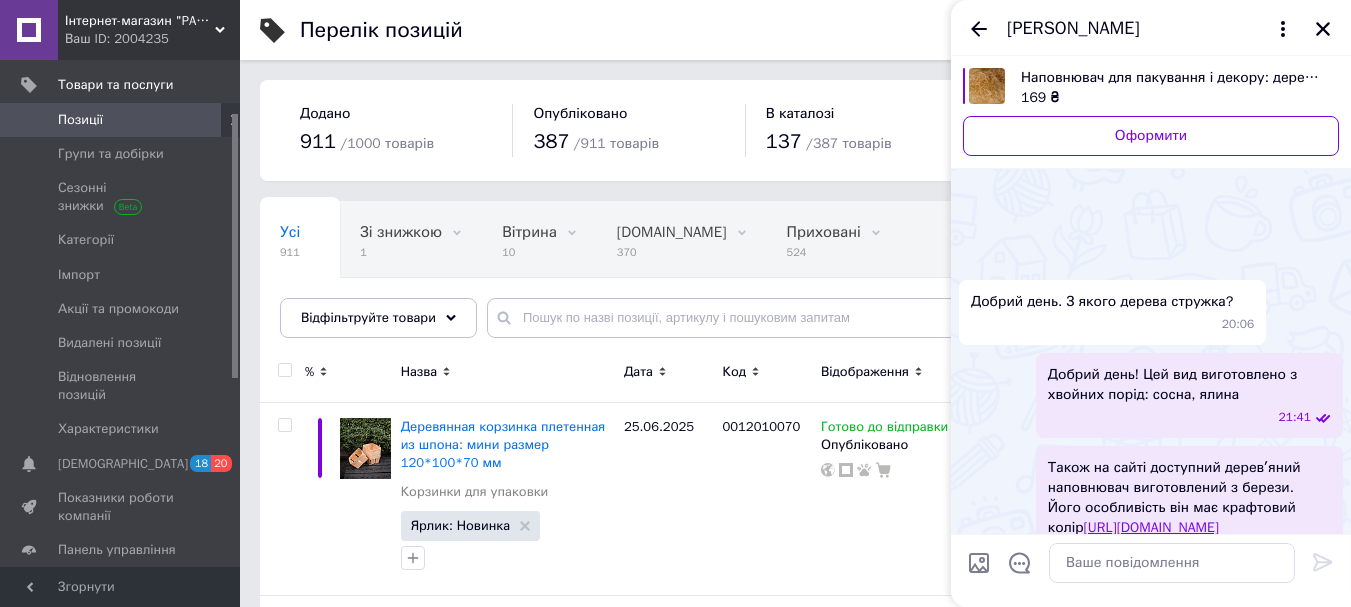 scroll, scrollTop: 451, scrollLeft: 0, axis: vertical 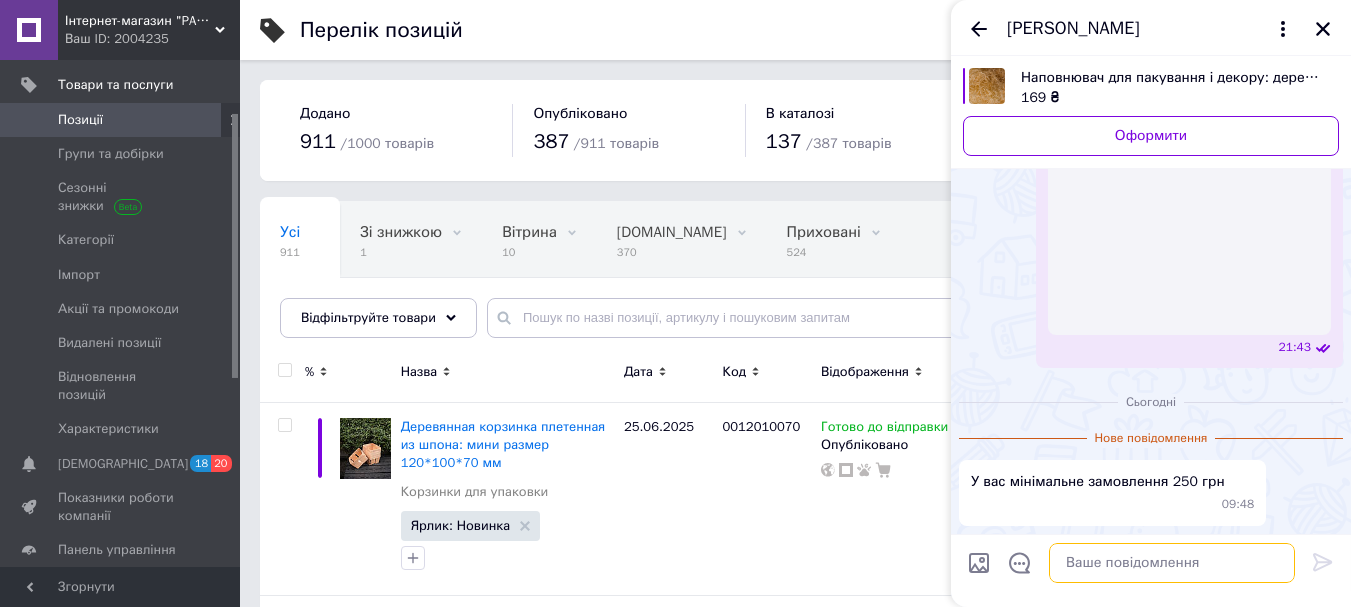 click at bounding box center (1172, 563) 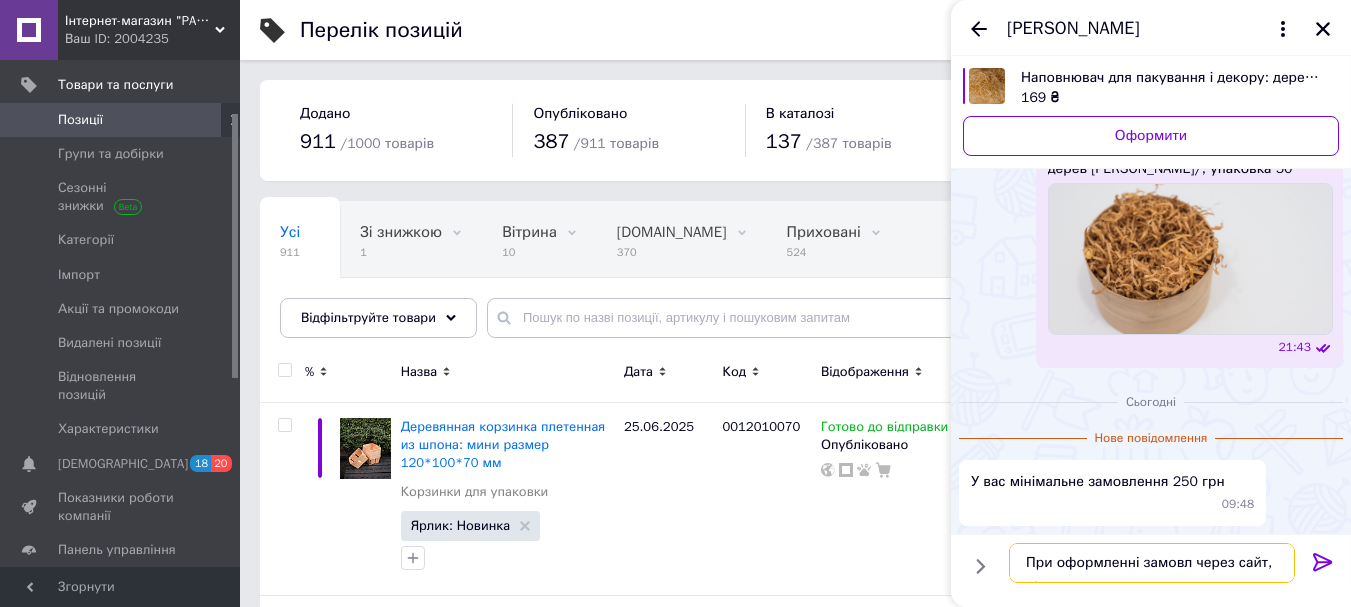 scroll, scrollTop: 400, scrollLeft: 0, axis: vertical 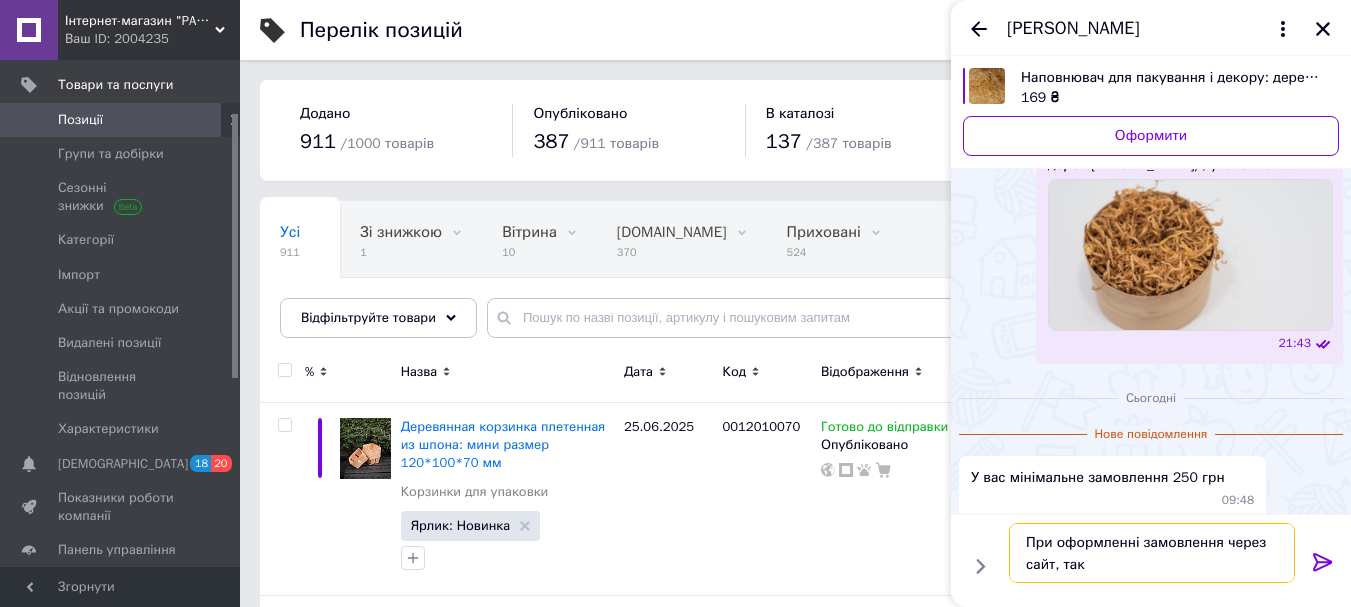 type on "При оформленні замовлення через сайт, так" 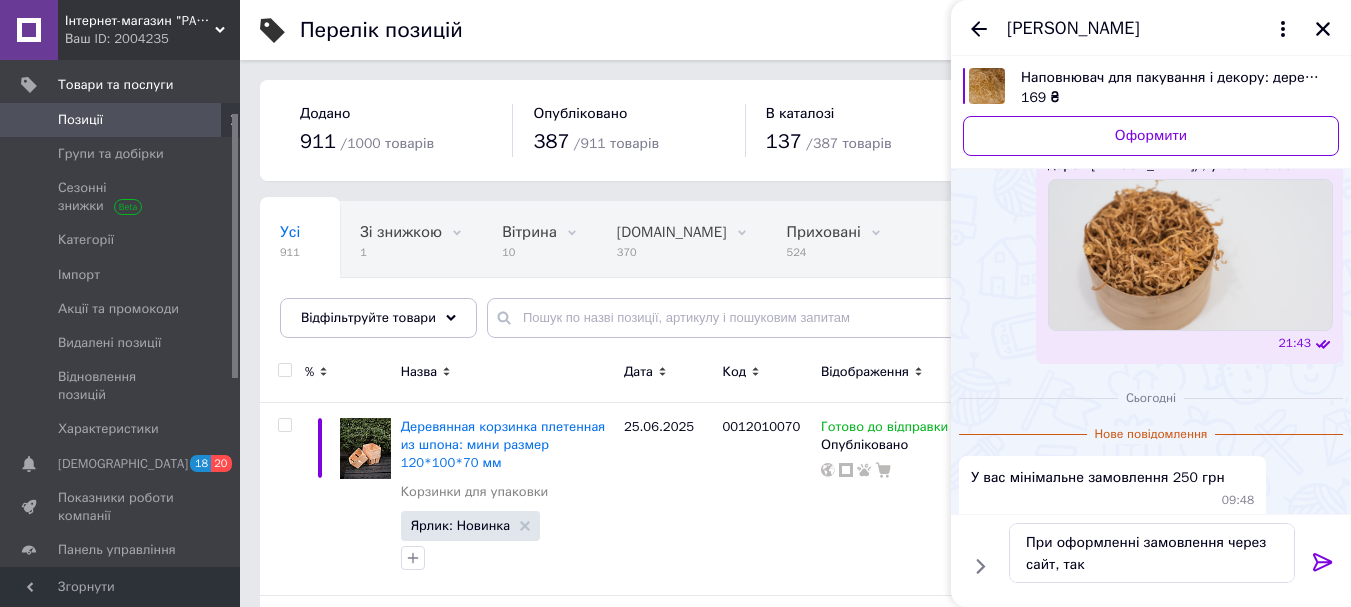 click 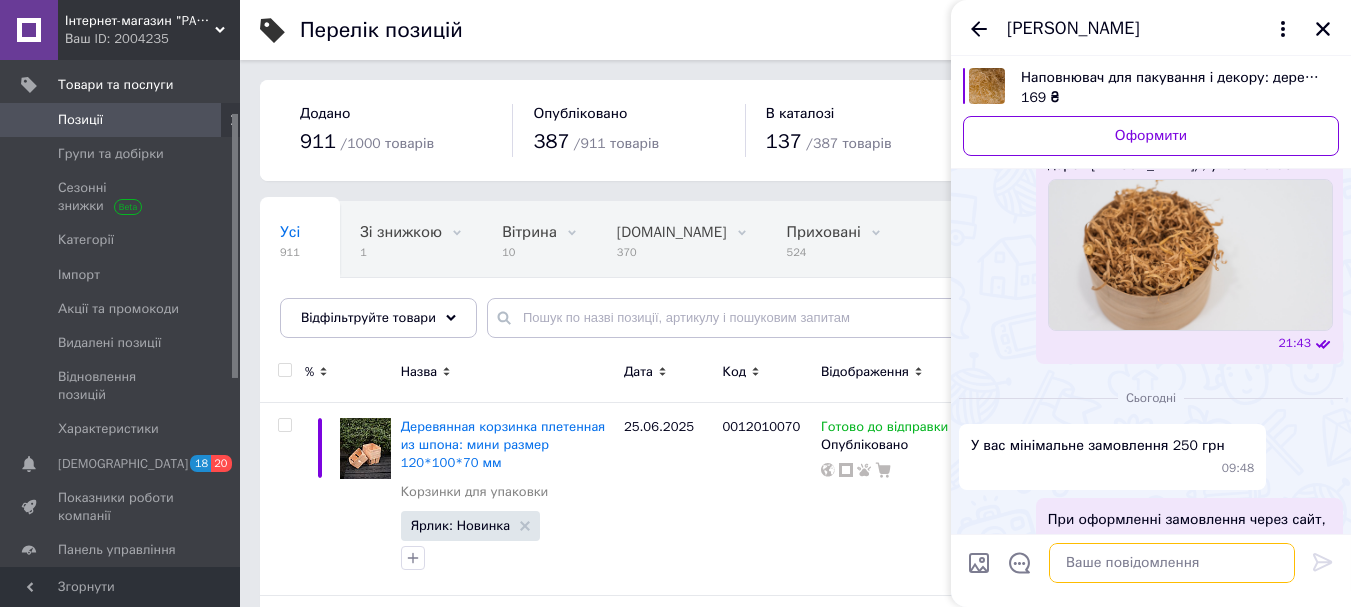 click at bounding box center (1172, 563) 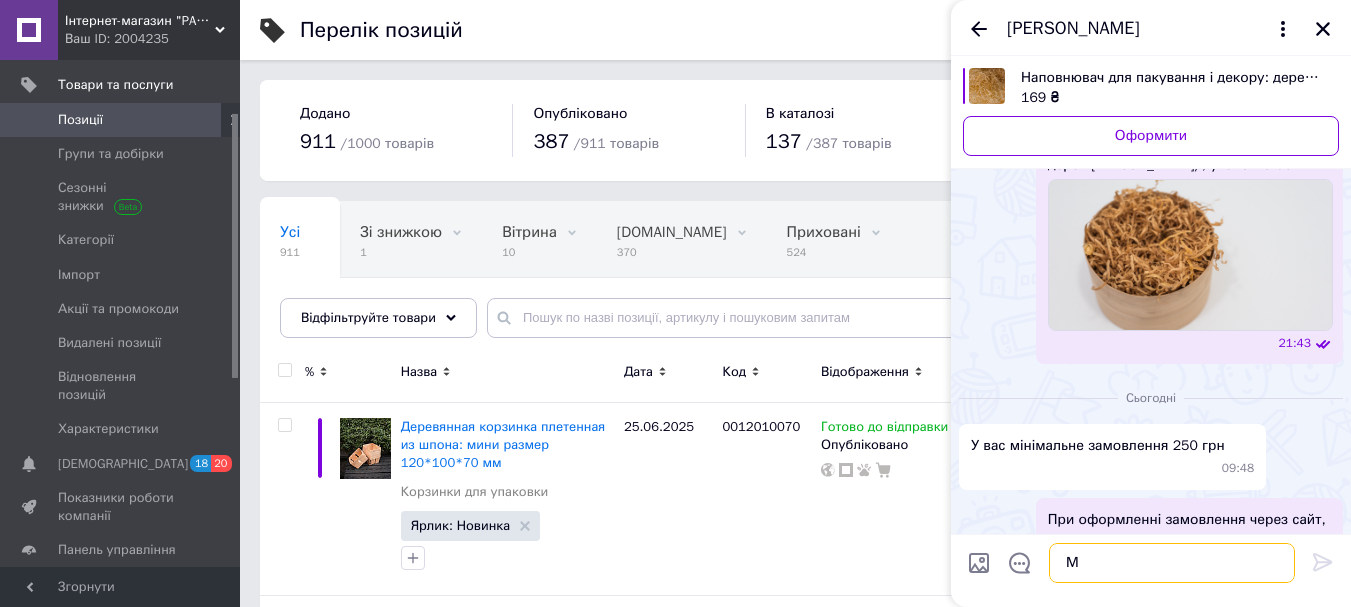 scroll, scrollTop: 457, scrollLeft: 0, axis: vertical 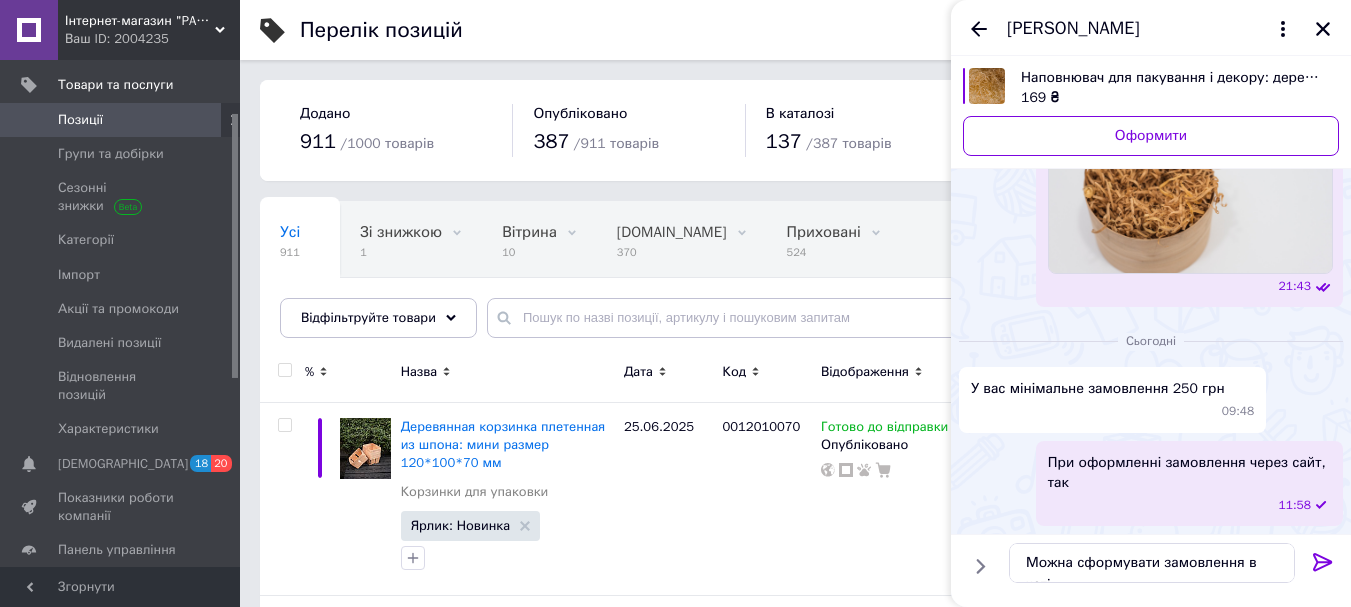 drag, startPoint x: 1284, startPoint y: 557, endPoint x: 1270, endPoint y: 560, distance: 14.3178215 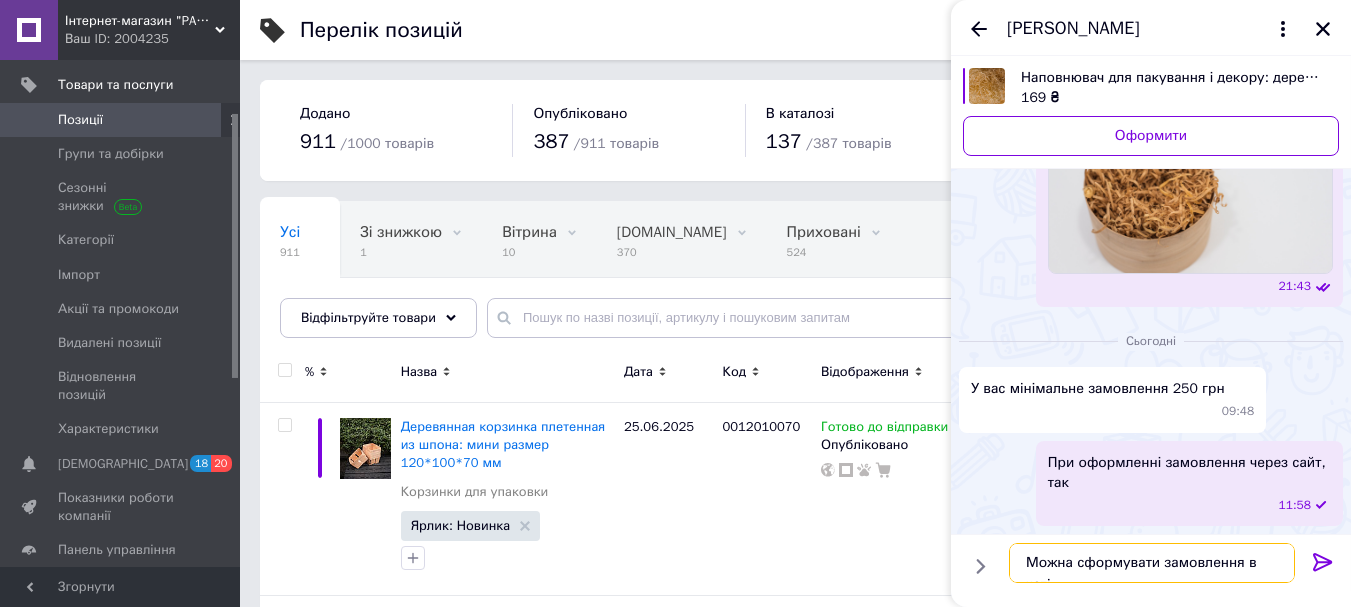 click on "Можна сформувати замовлення в чаті," at bounding box center (1152, 563) 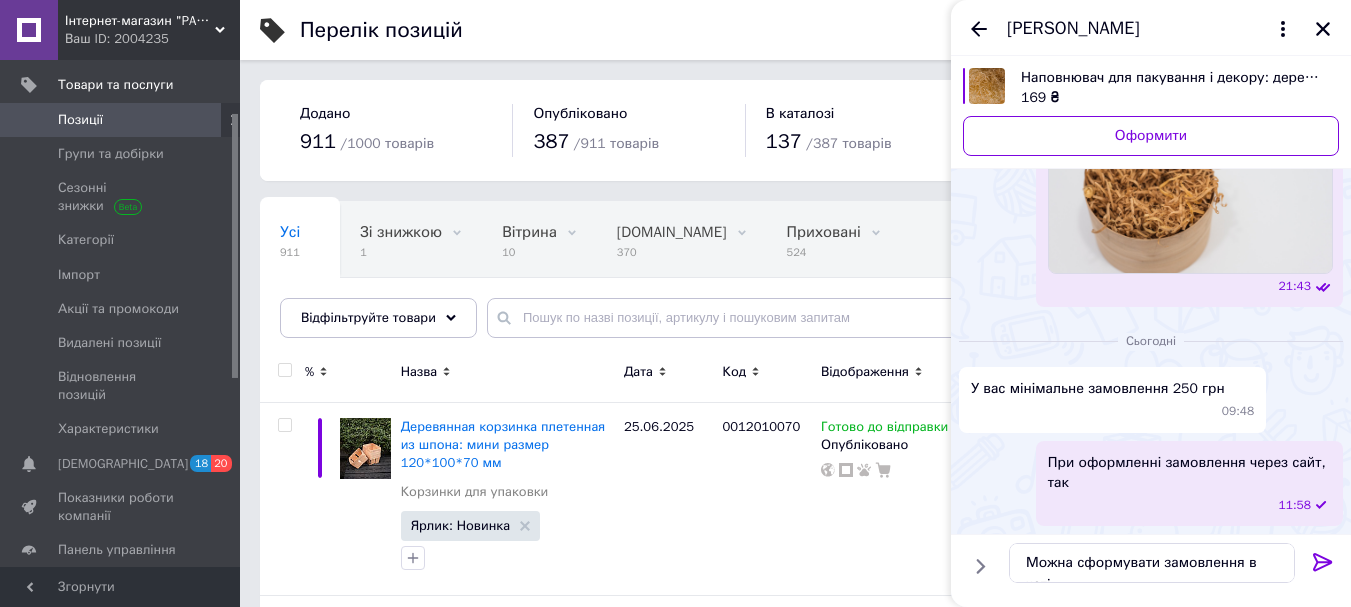 click at bounding box center [0, 0] 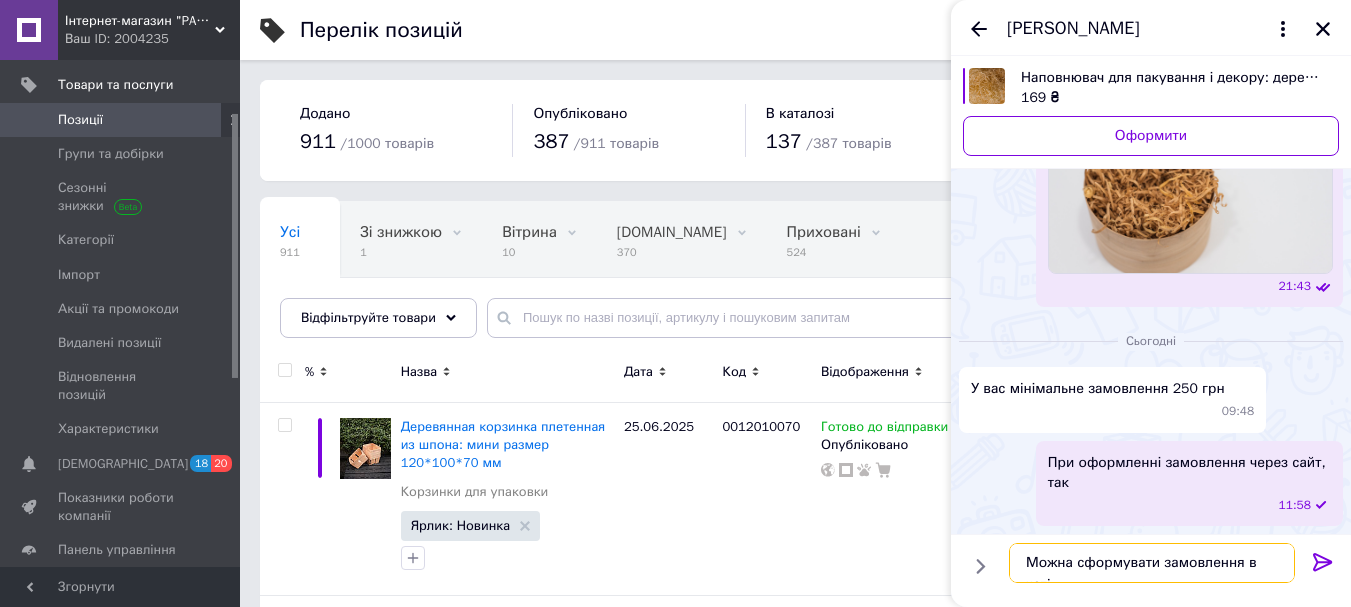click on "Можна сформувати замовлення в чаті," at bounding box center (1152, 563) 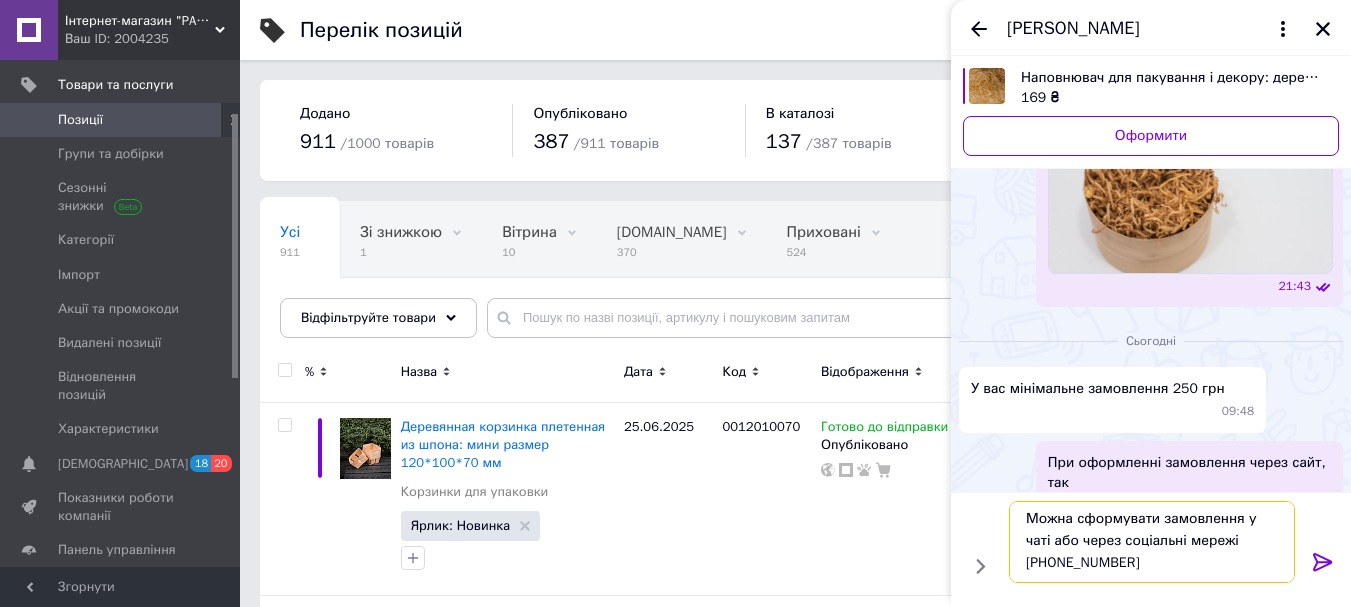 scroll, scrollTop: 2, scrollLeft: 0, axis: vertical 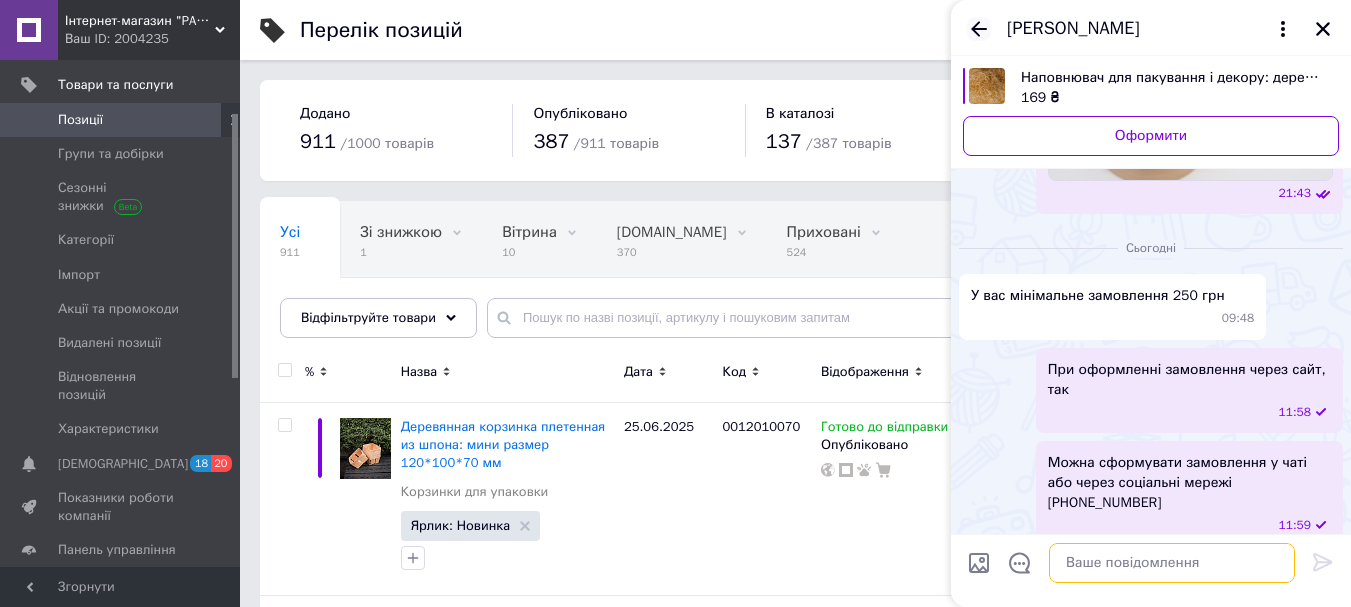 type 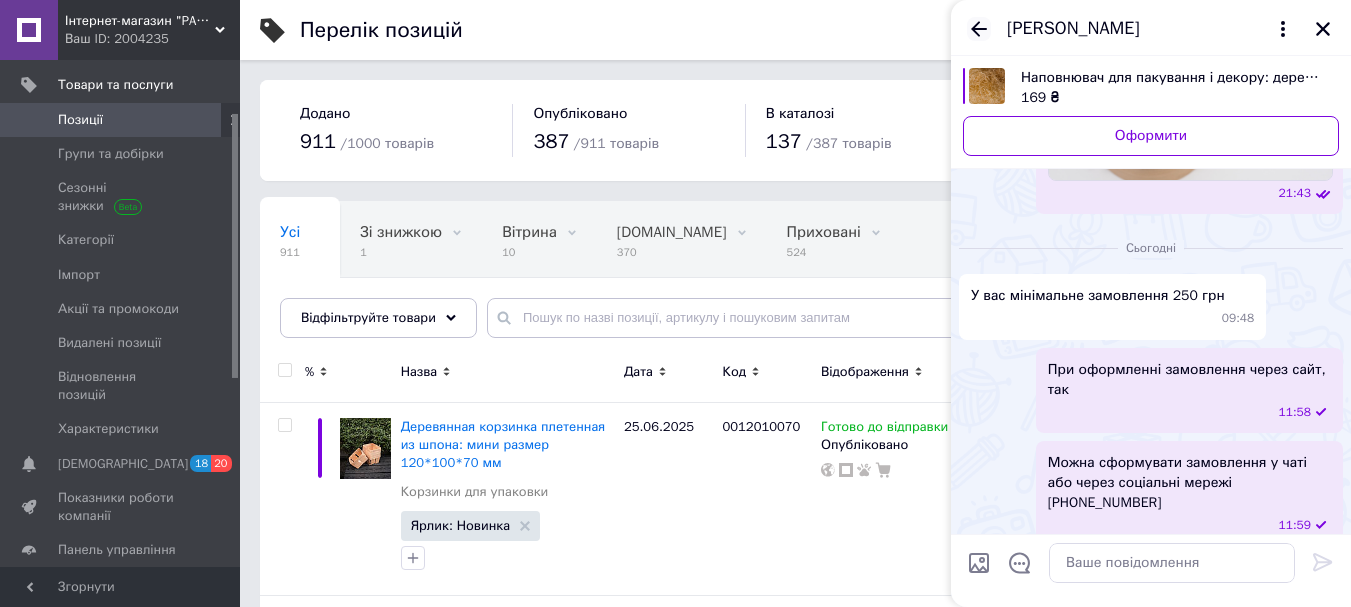 click 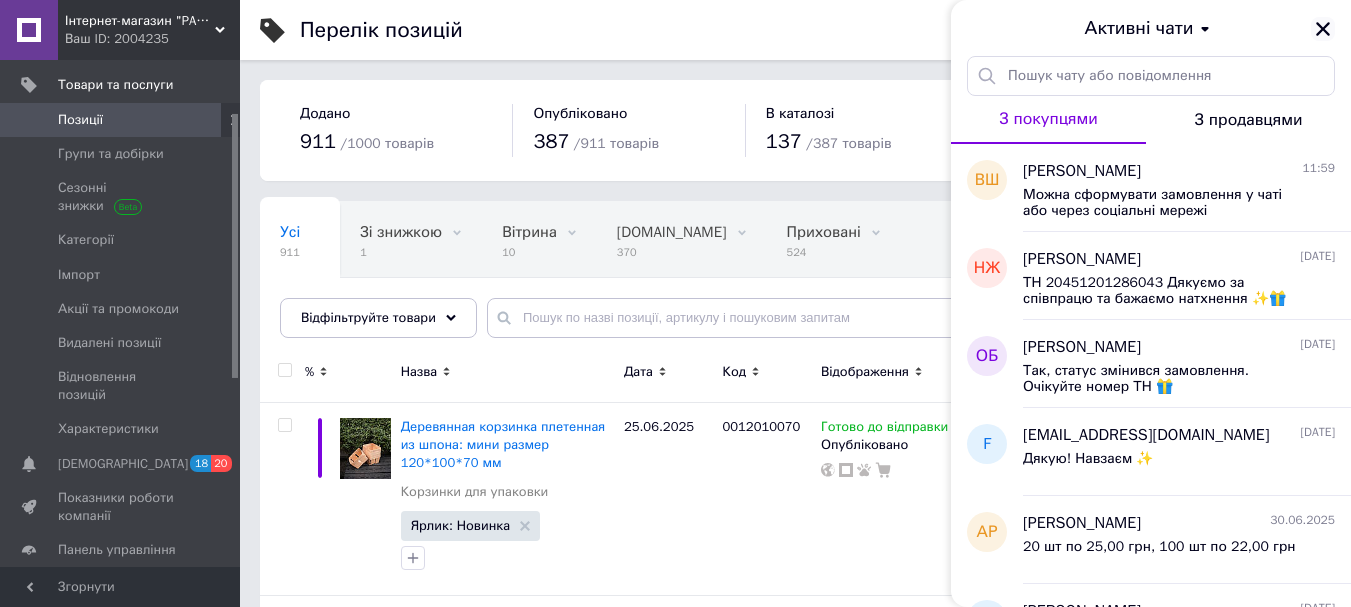 click 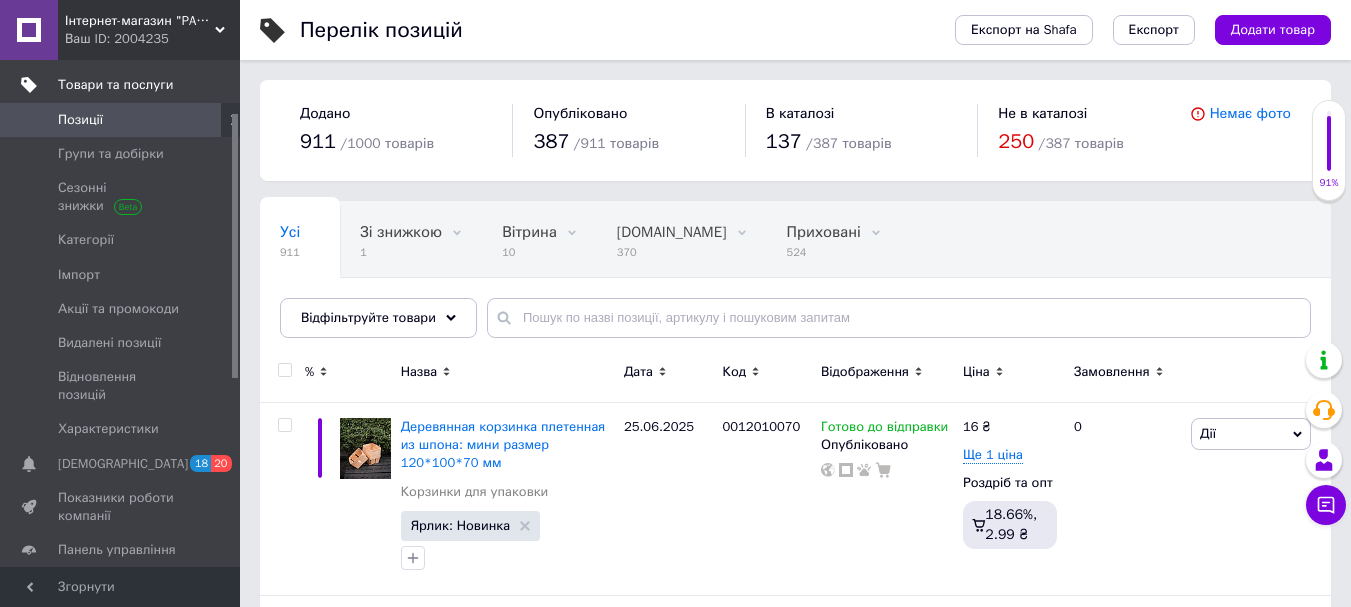 click on "Товари та послуги" at bounding box center [115, 85] 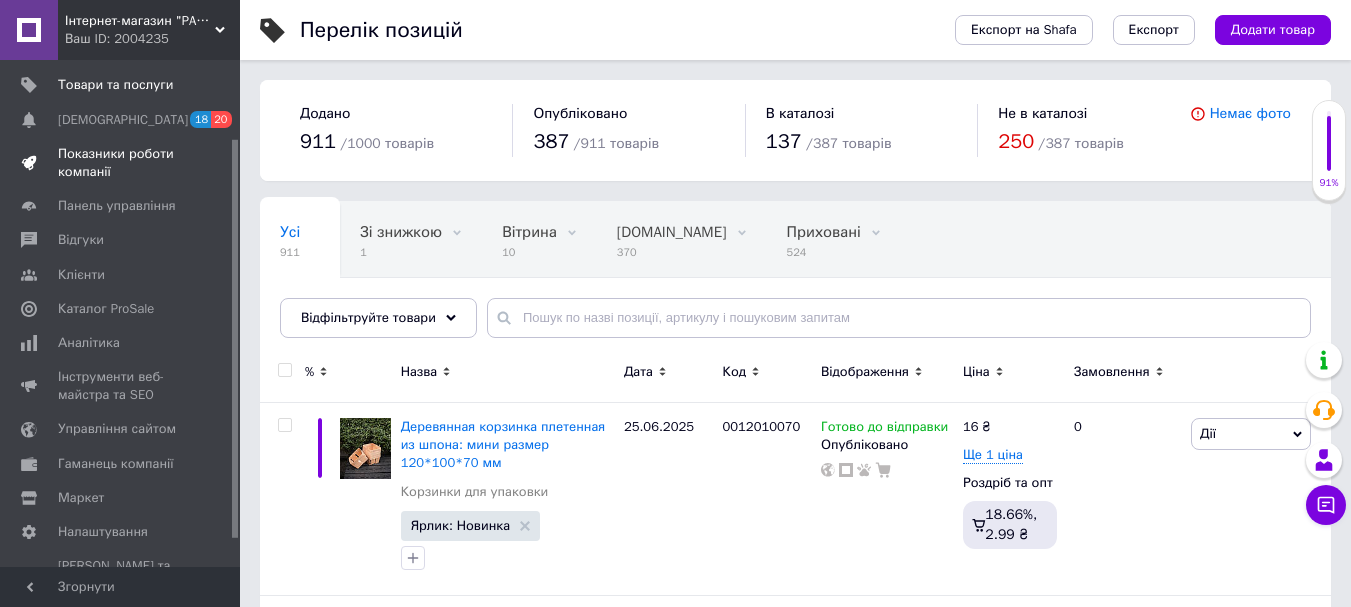 scroll, scrollTop: 0, scrollLeft: 0, axis: both 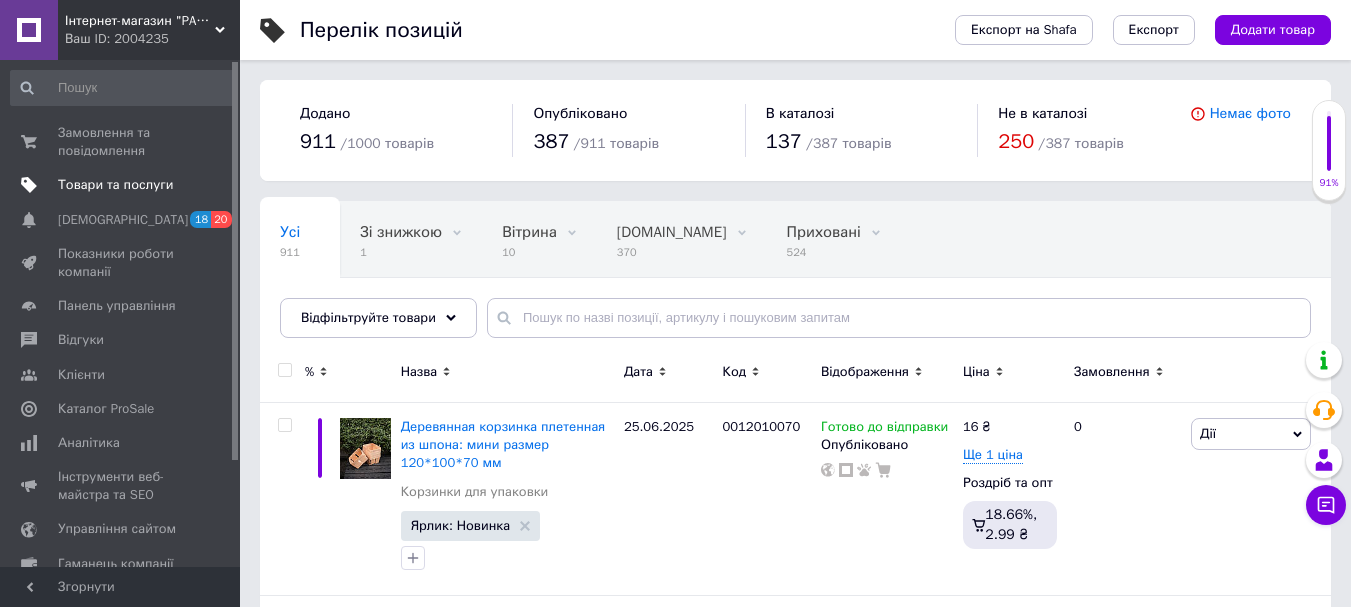 click on "Товари та послуги" at bounding box center [115, 185] 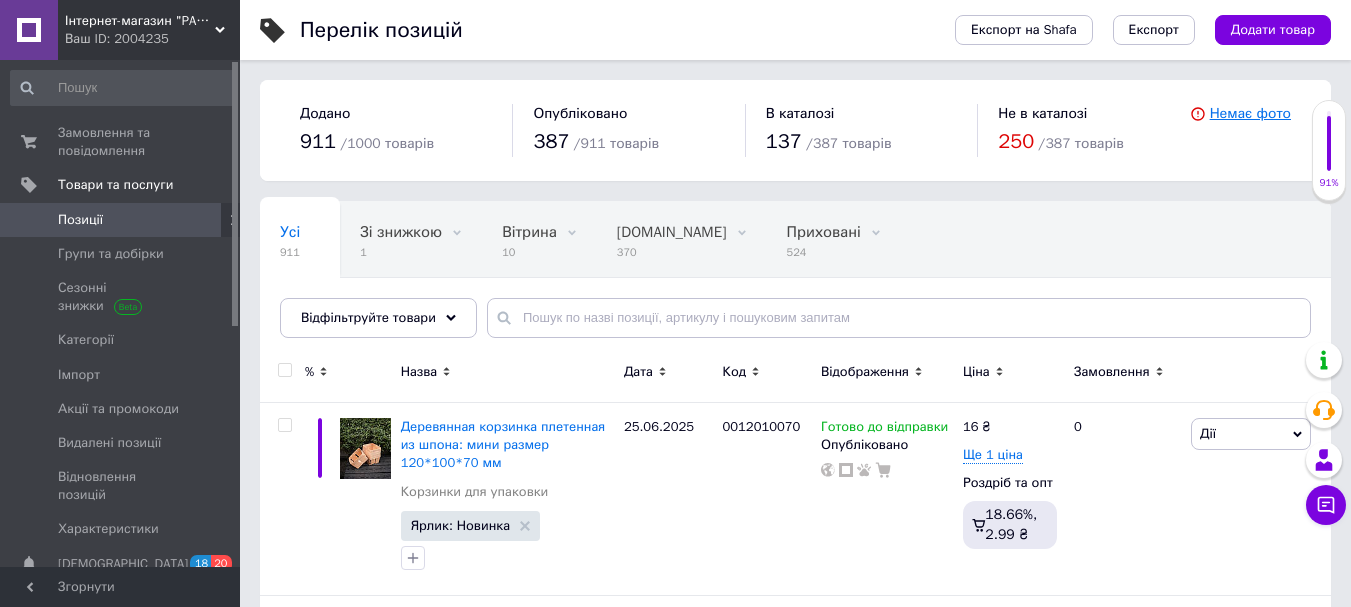 click on "Немає фото" at bounding box center [1250, 113] 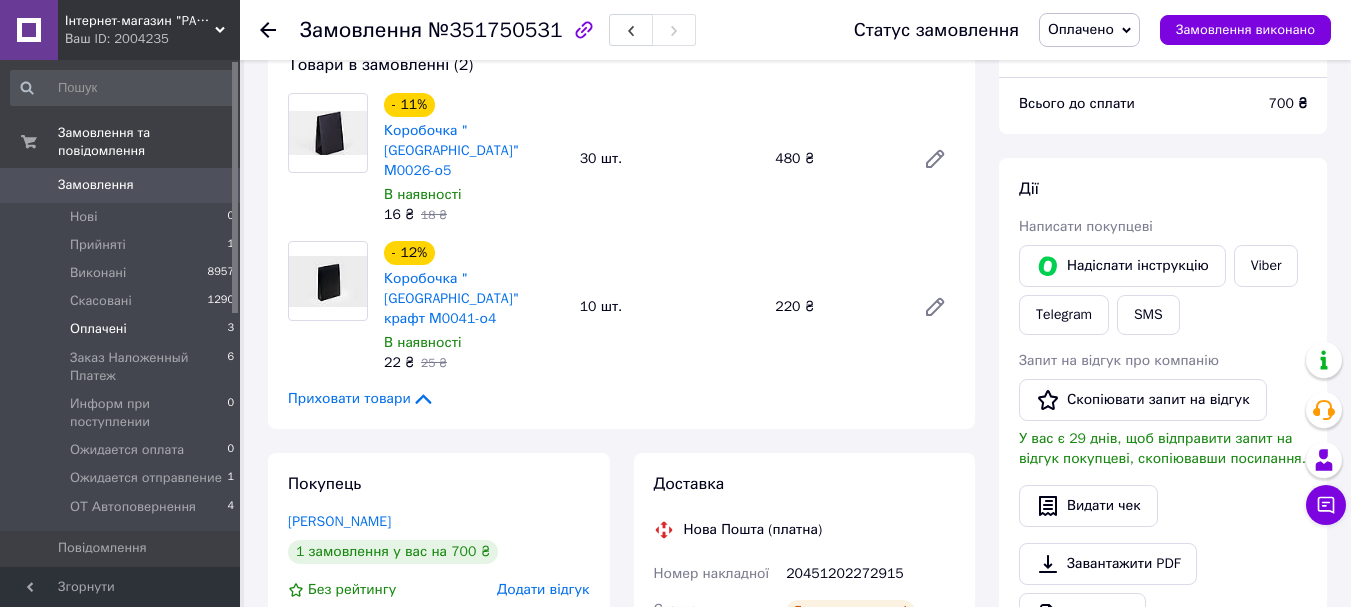 scroll, scrollTop: 200, scrollLeft: 0, axis: vertical 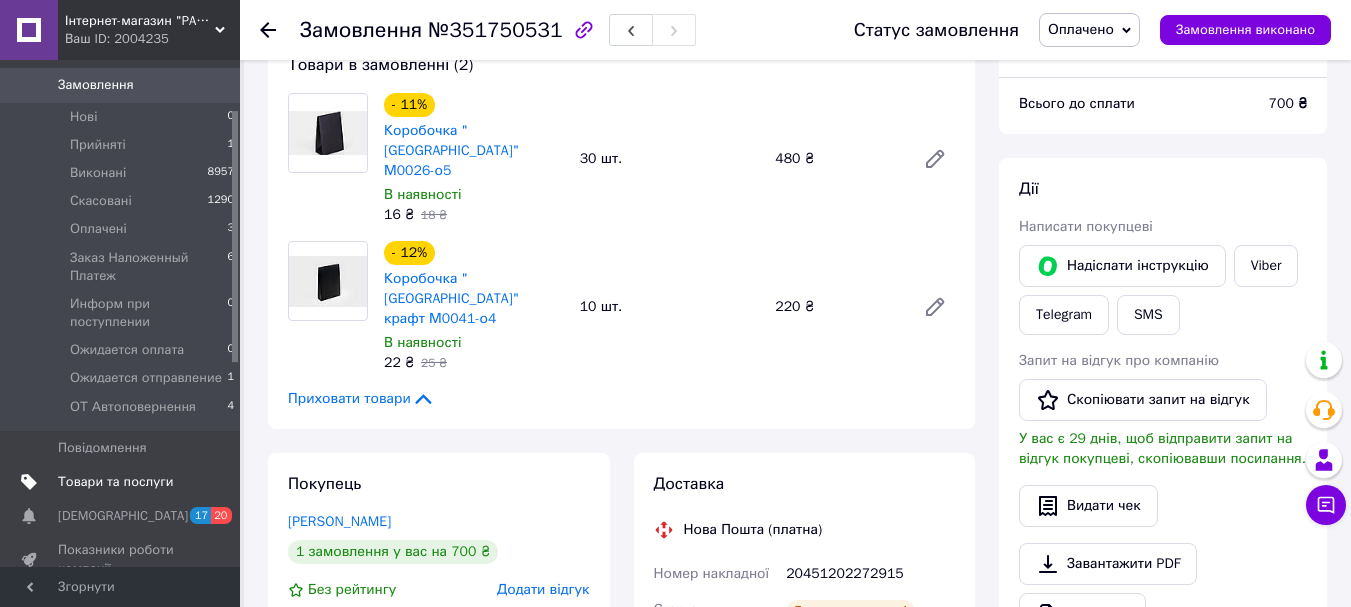 click on "Товари та послуги" at bounding box center (115, 482) 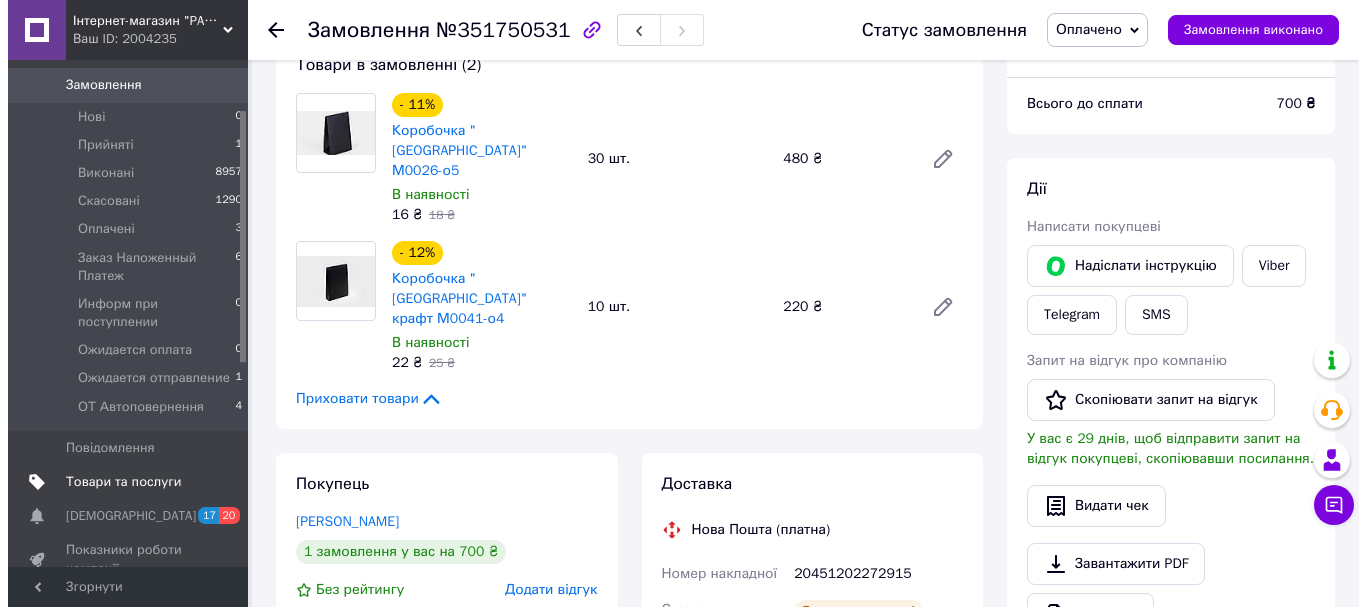 scroll, scrollTop: 0, scrollLeft: 0, axis: both 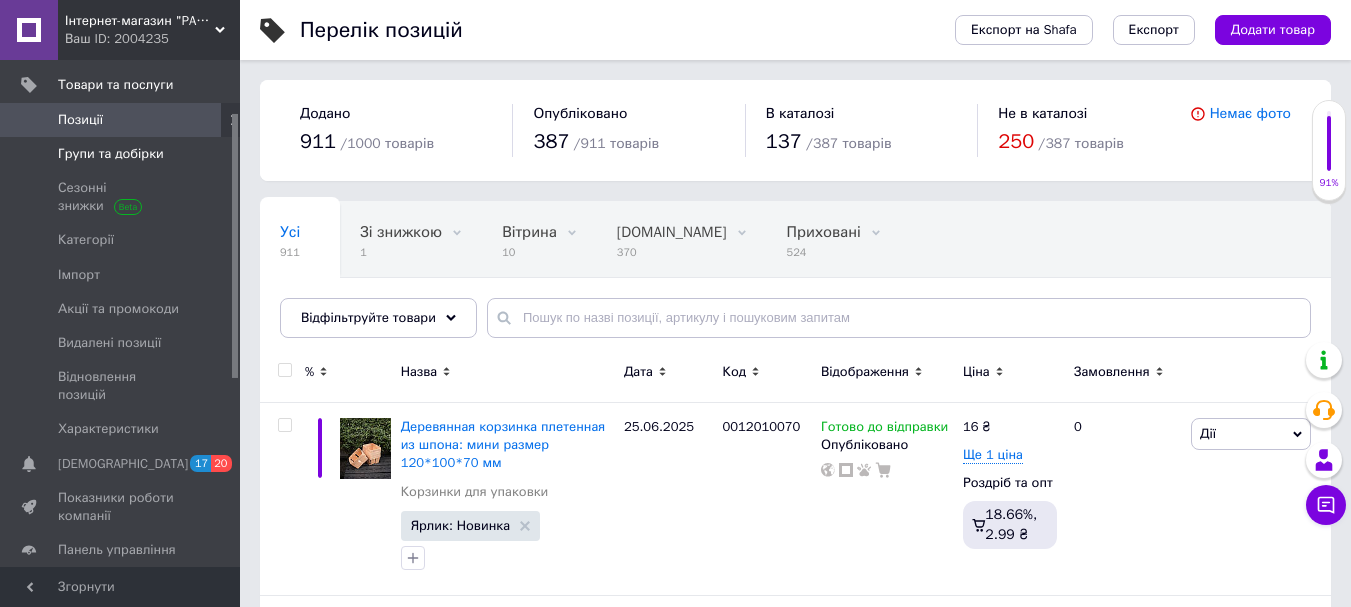 click on "Групи та добірки" at bounding box center [111, 154] 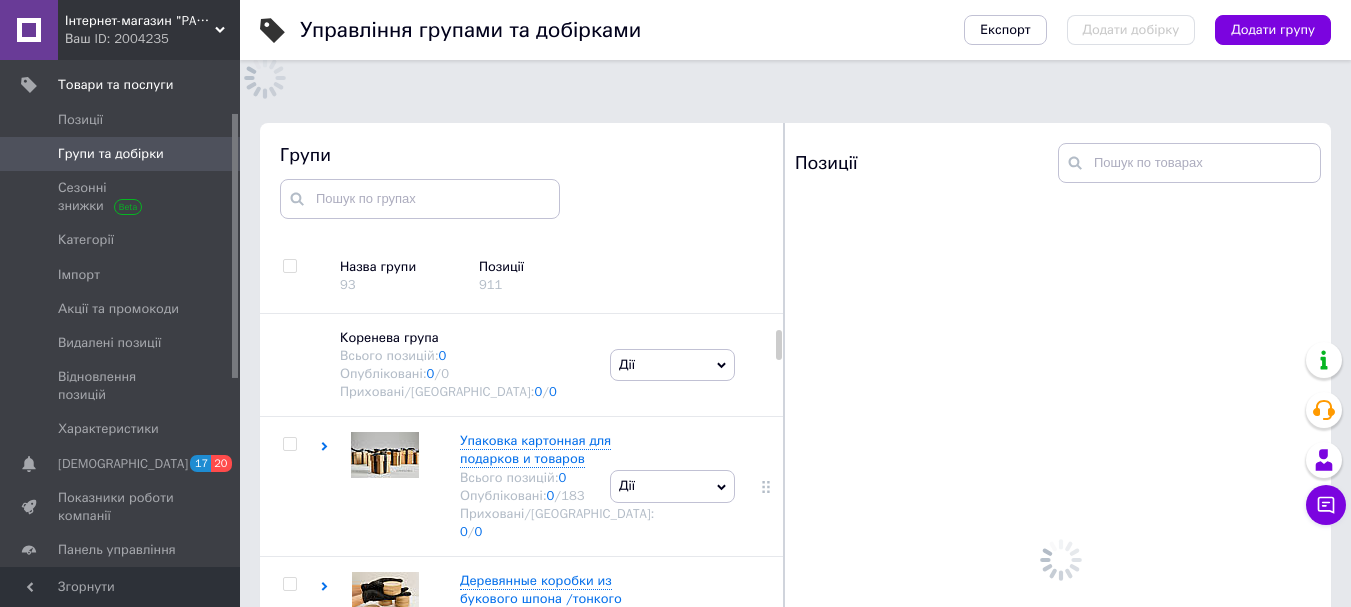 scroll, scrollTop: 113, scrollLeft: 0, axis: vertical 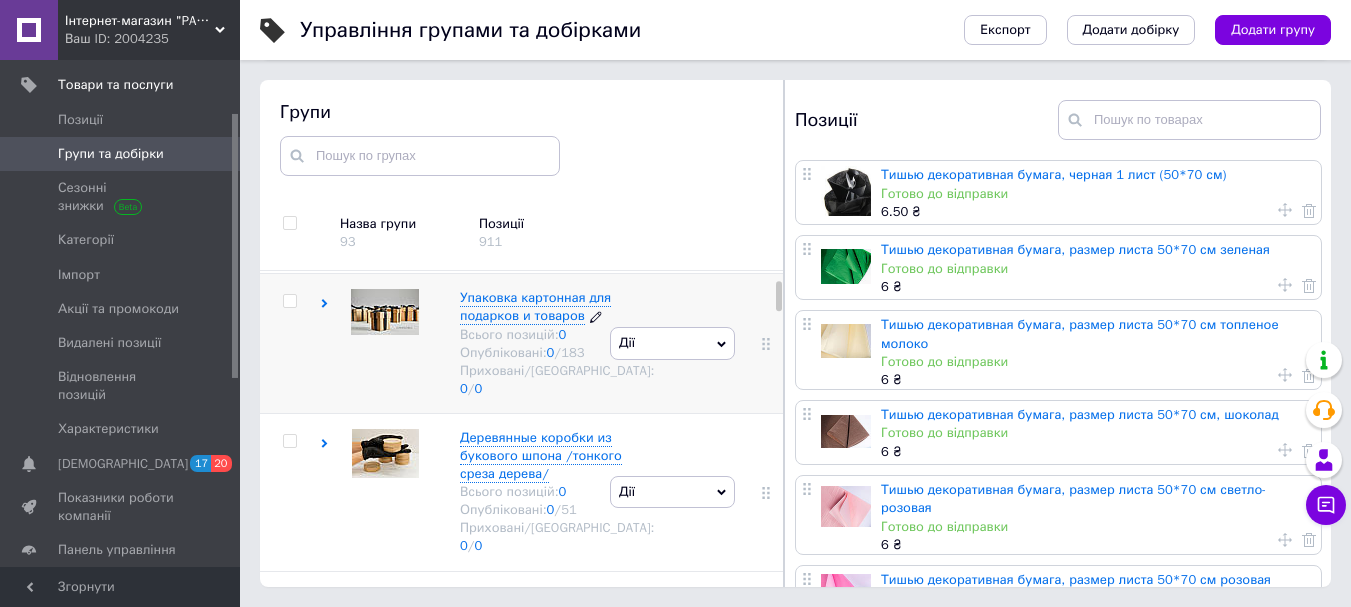 click on "Деревянные коробки из букового шпона /тонкого среза дерева/" at bounding box center [541, 455] 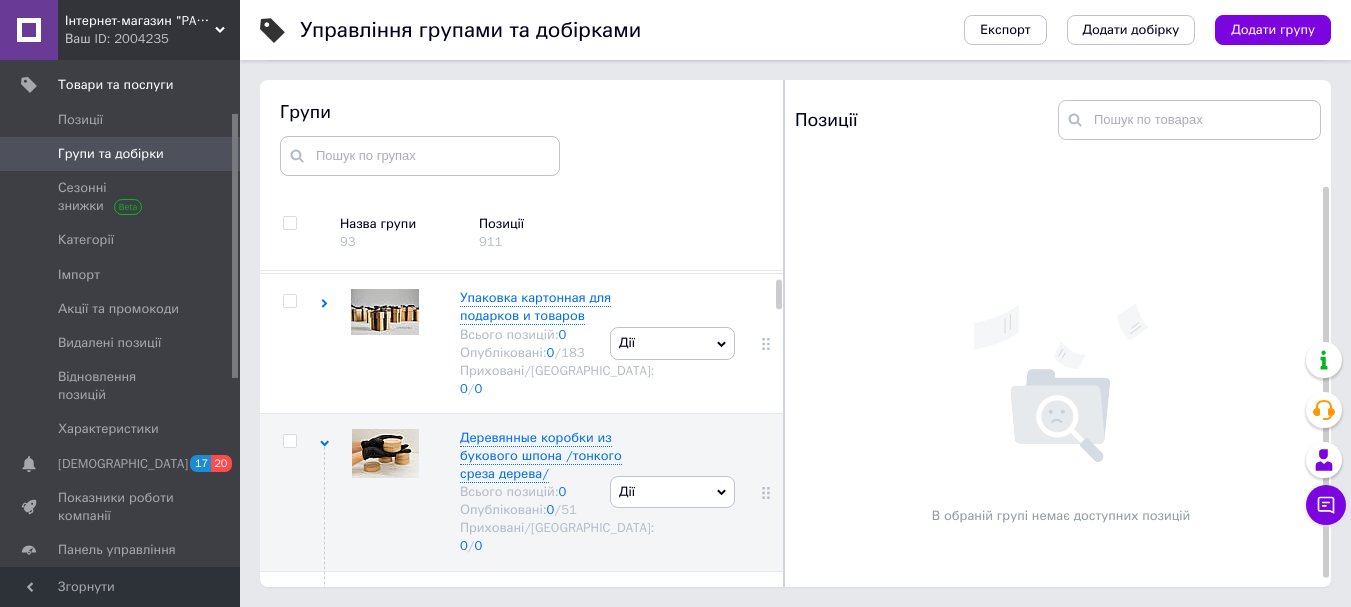 scroll, scrollTop: 35, scrollLeft: 0, axis: vertical 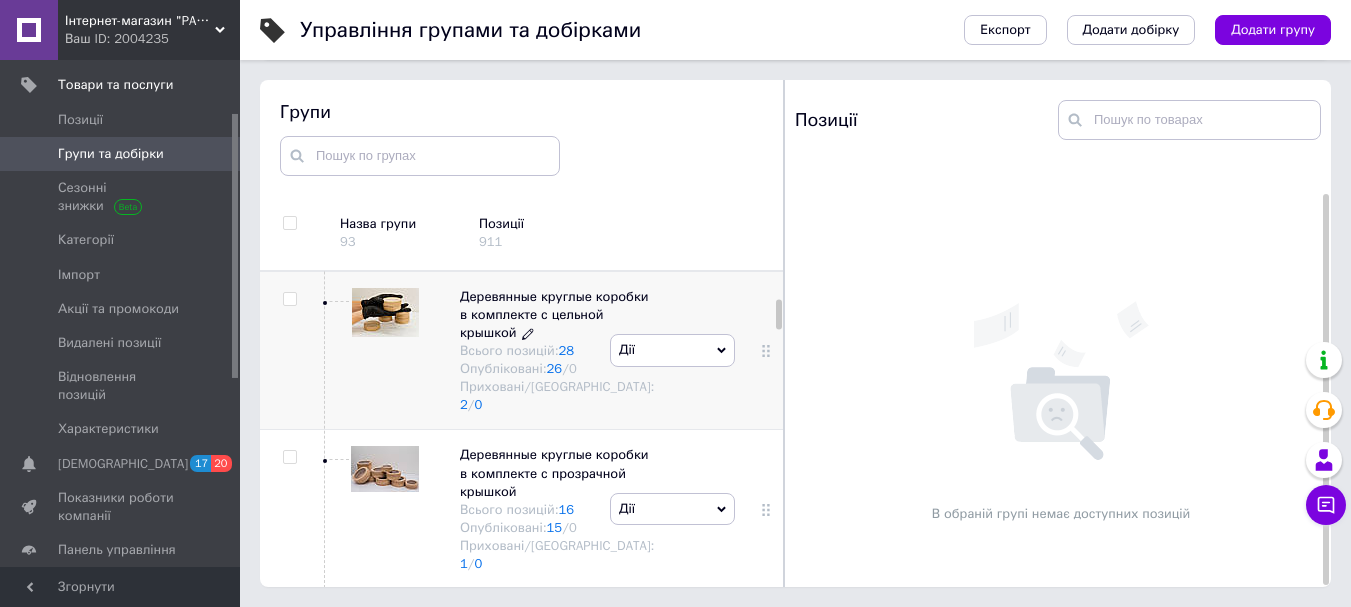click on "Деревянные круглые коробки в комплекте с цельной крышкой" at bounding box center [554, 314] 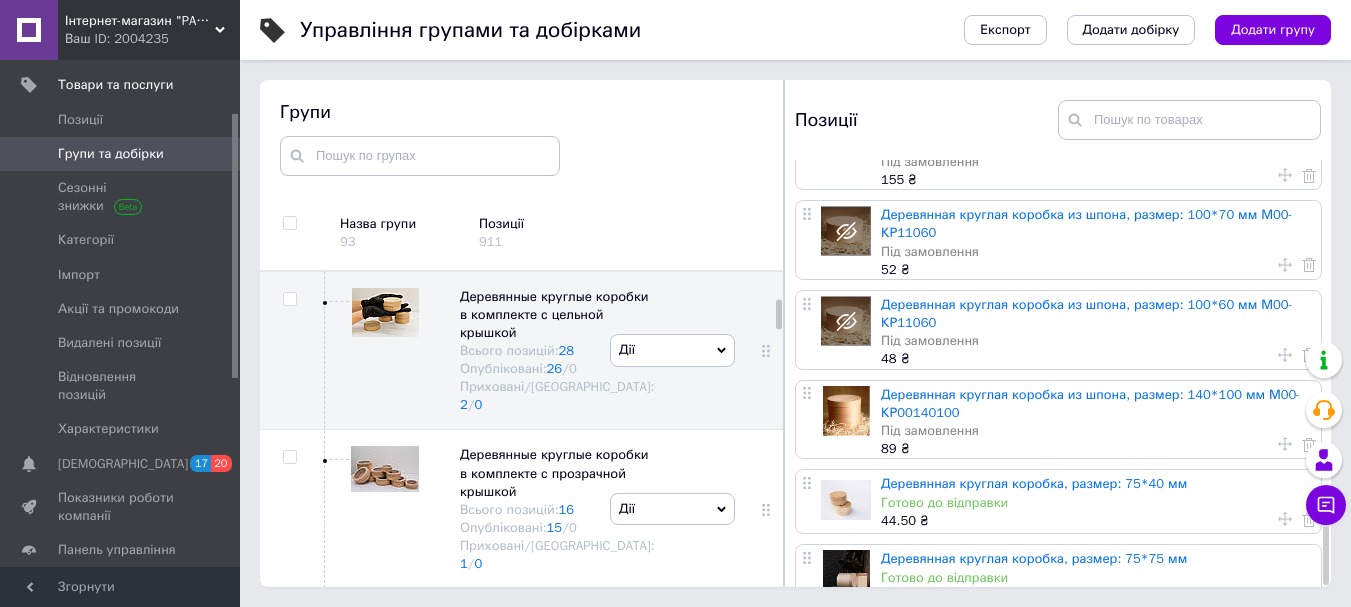 scroll, scrollTop: 1777, scrollLeft: 0, axis: vertical 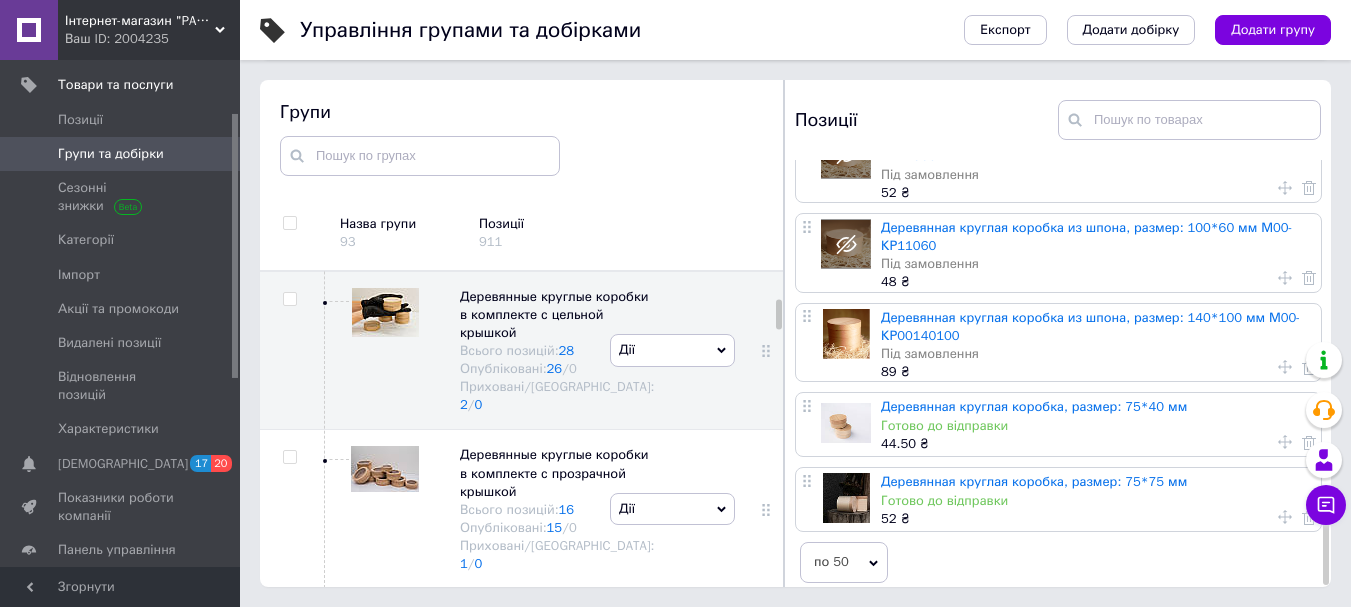 click 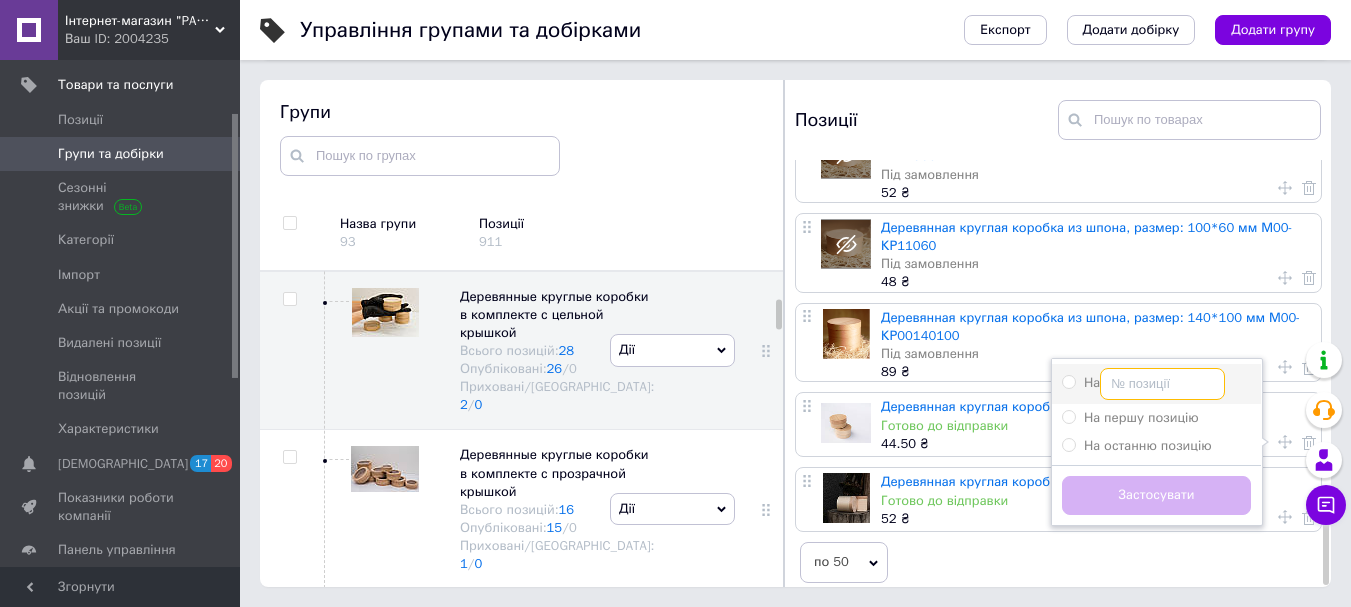 click on "На" at bounding box center [1162, 384] 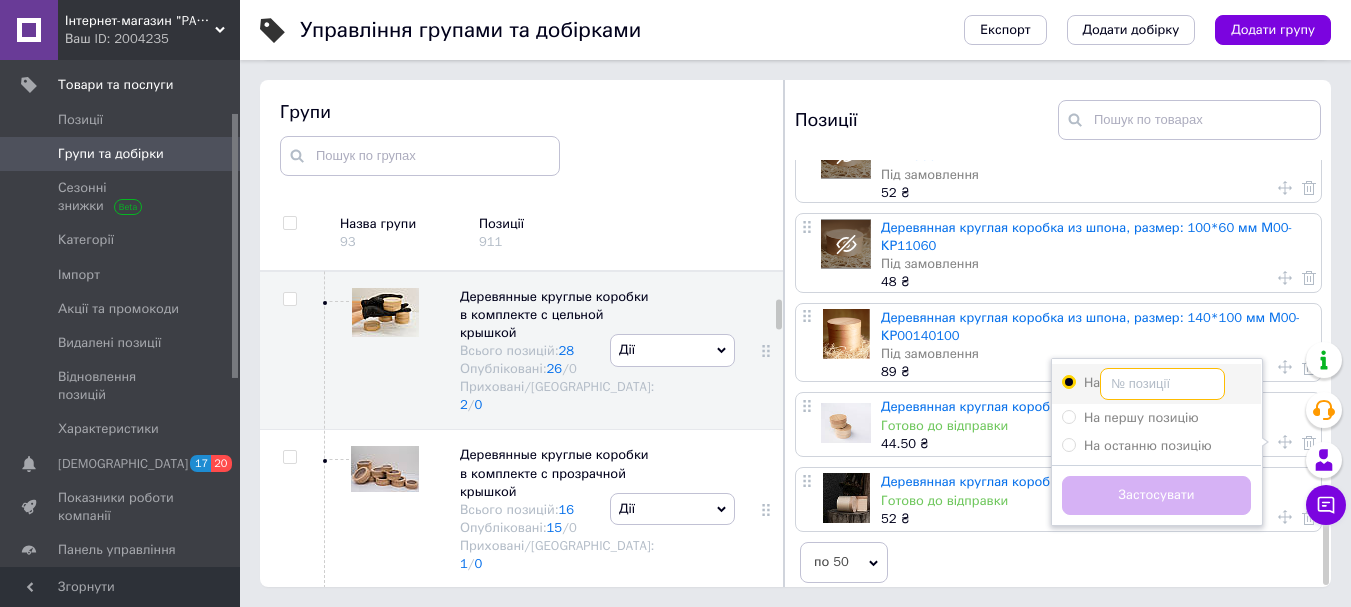 radio on "true" 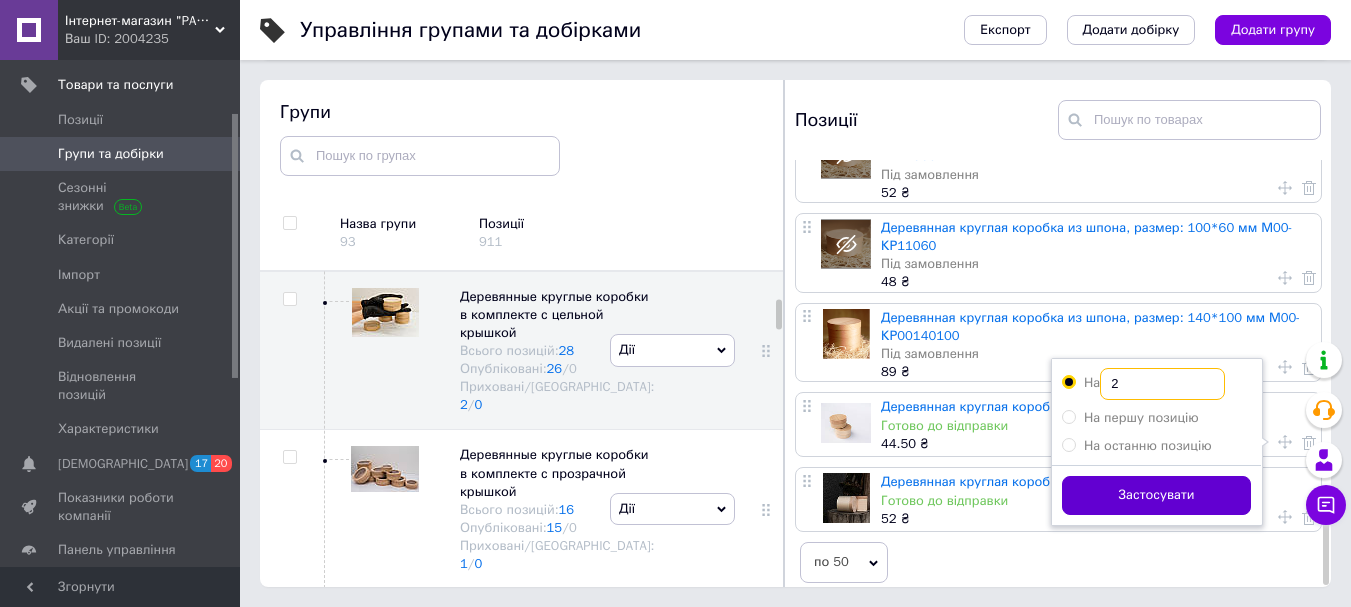 type on "2" 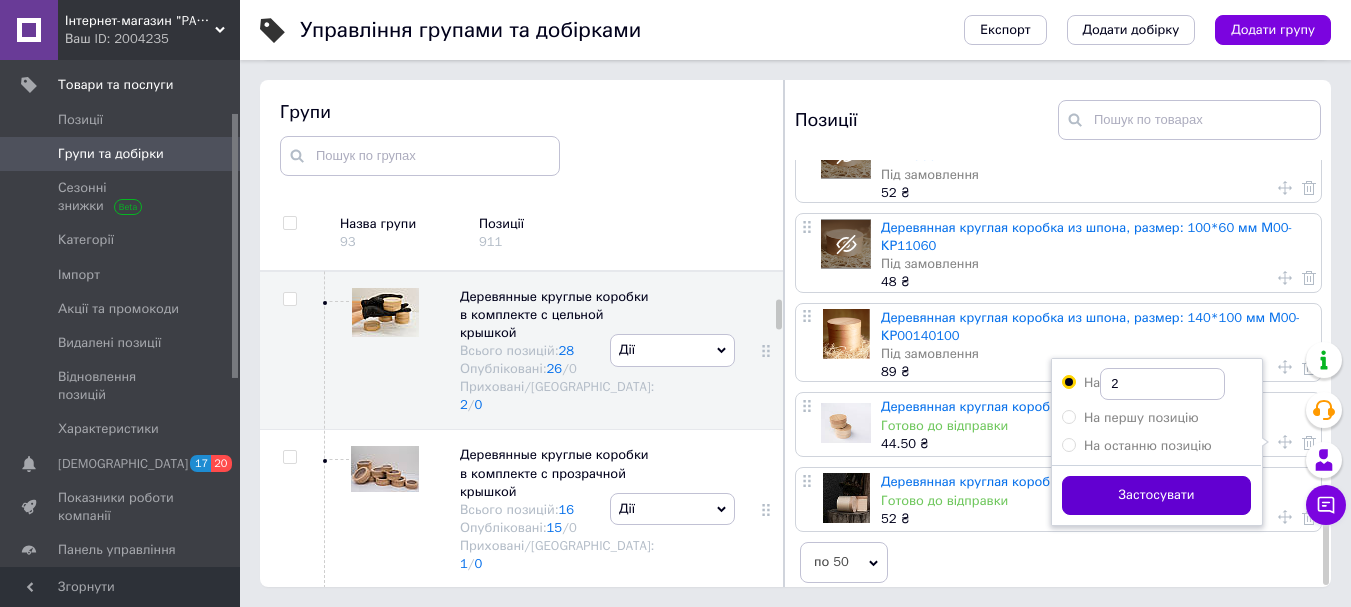 click on "Застосувати" at bounding box center [1156, 495] 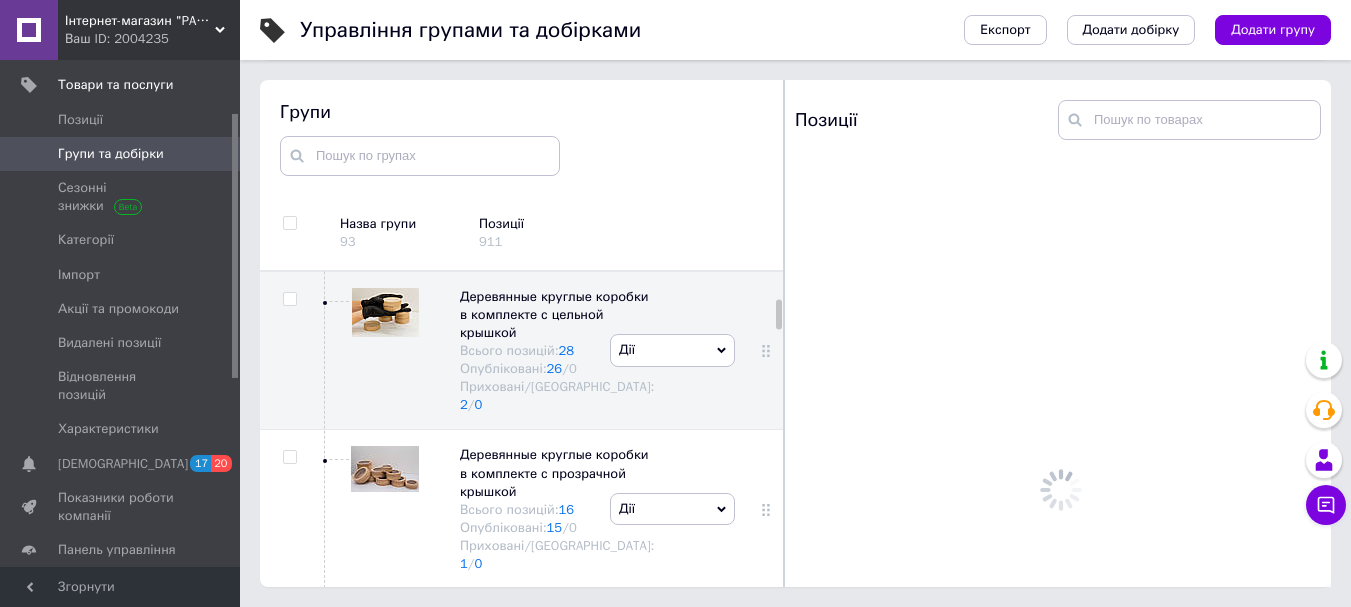 scroll, scrollTop: 0, scrollLeft: 0, axis: both 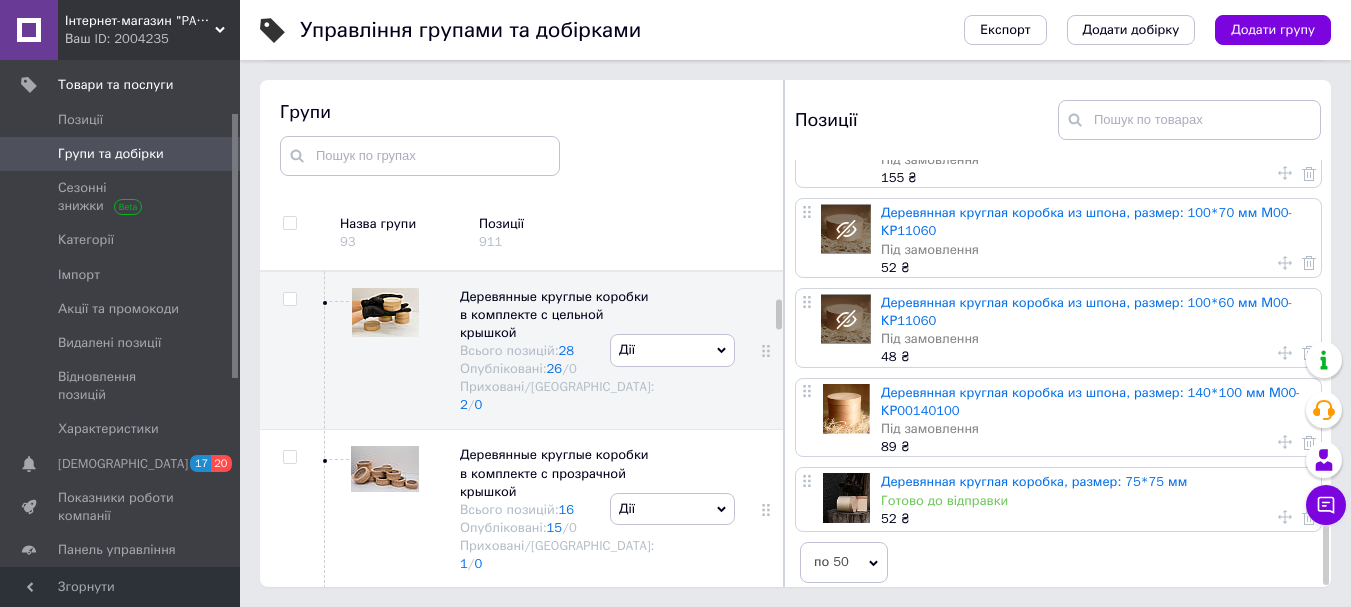 click at bounding box center (1280, 516) 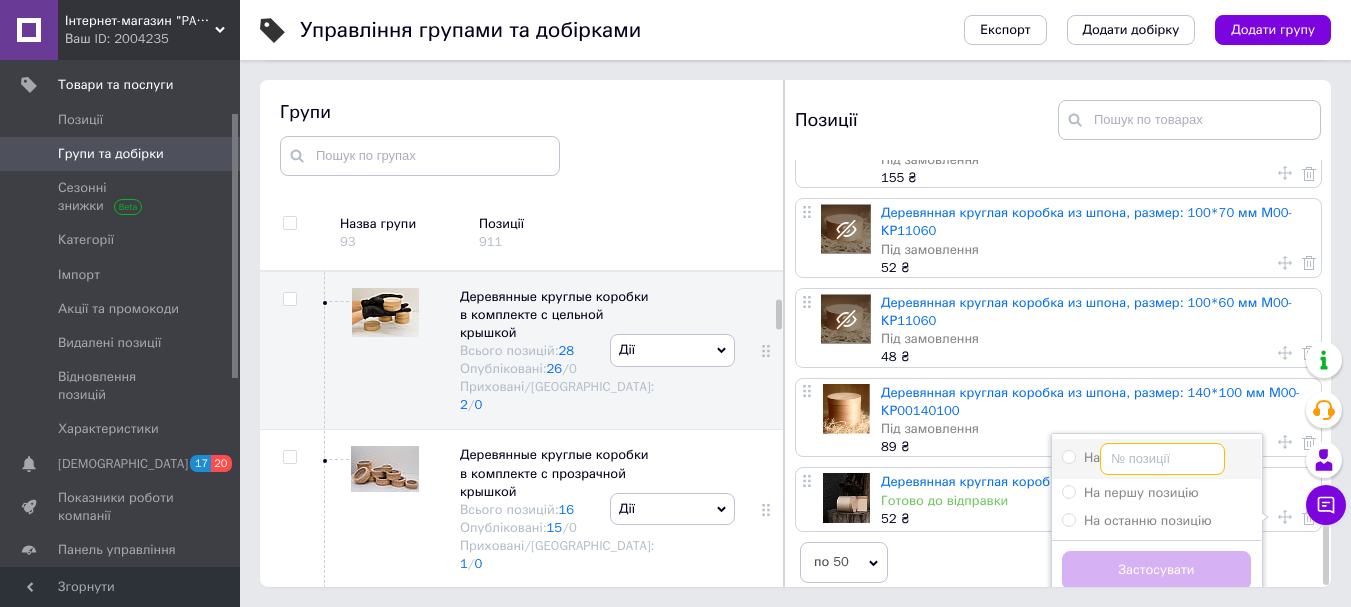 click on "На" at bounding box center [1162, 459] 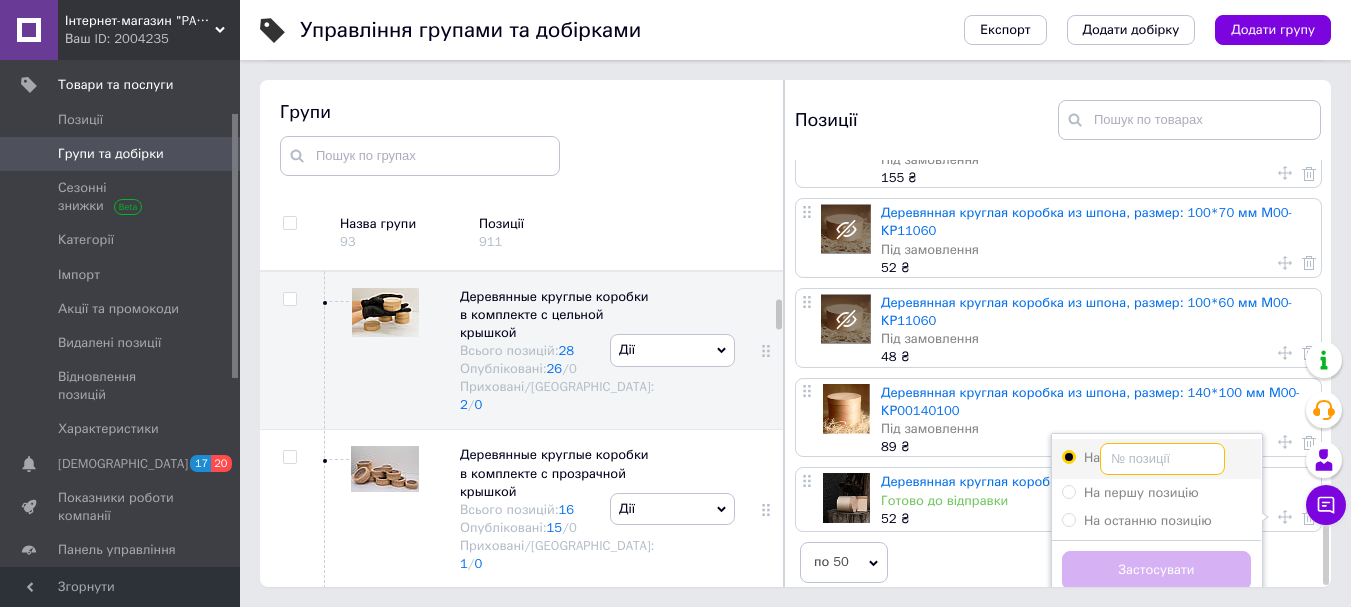 radio on "true" 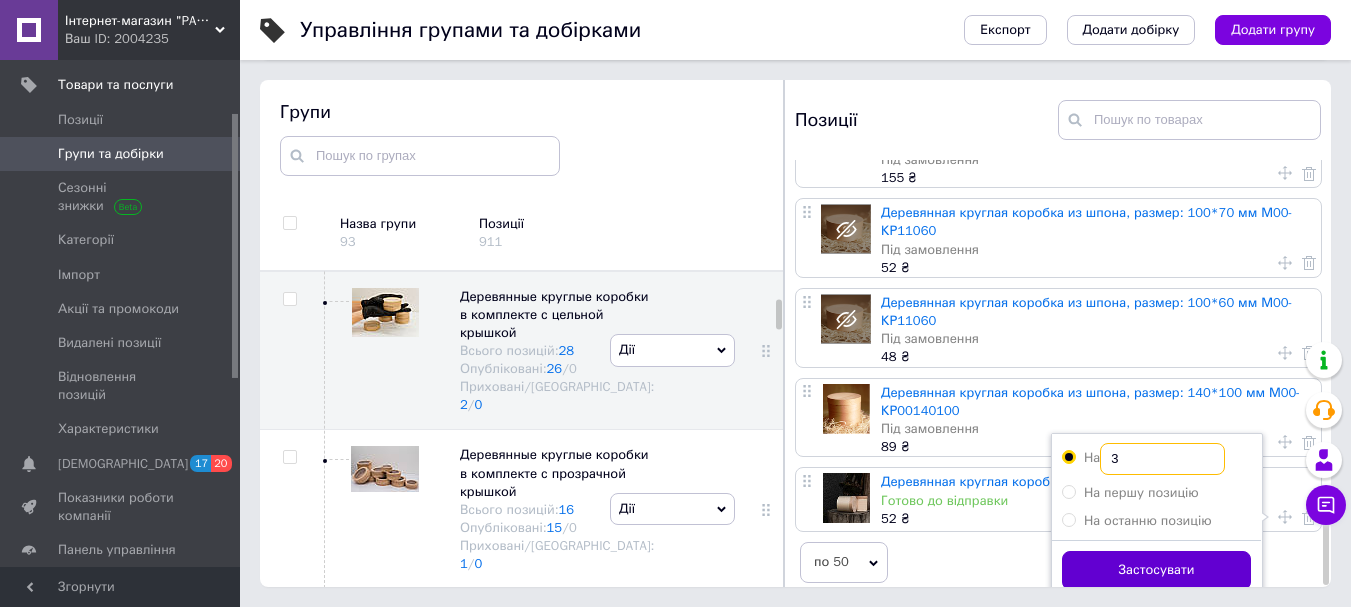 type on "3" 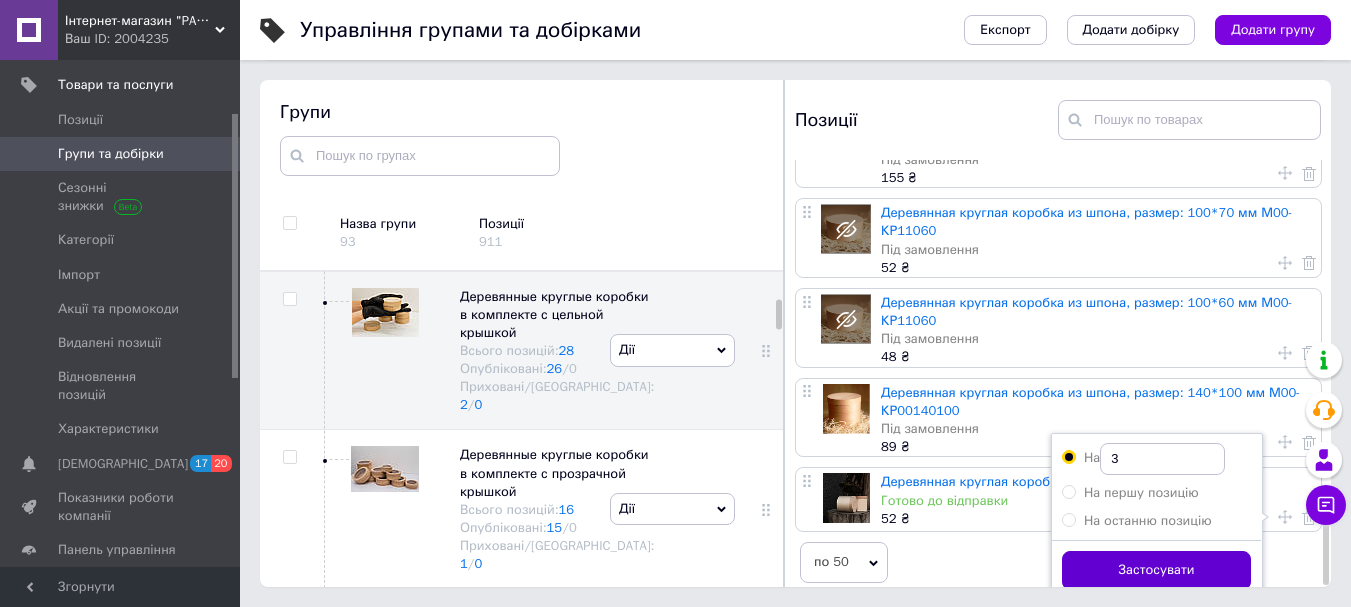 click on "Застосувати" at bounding box center (1156, 570) 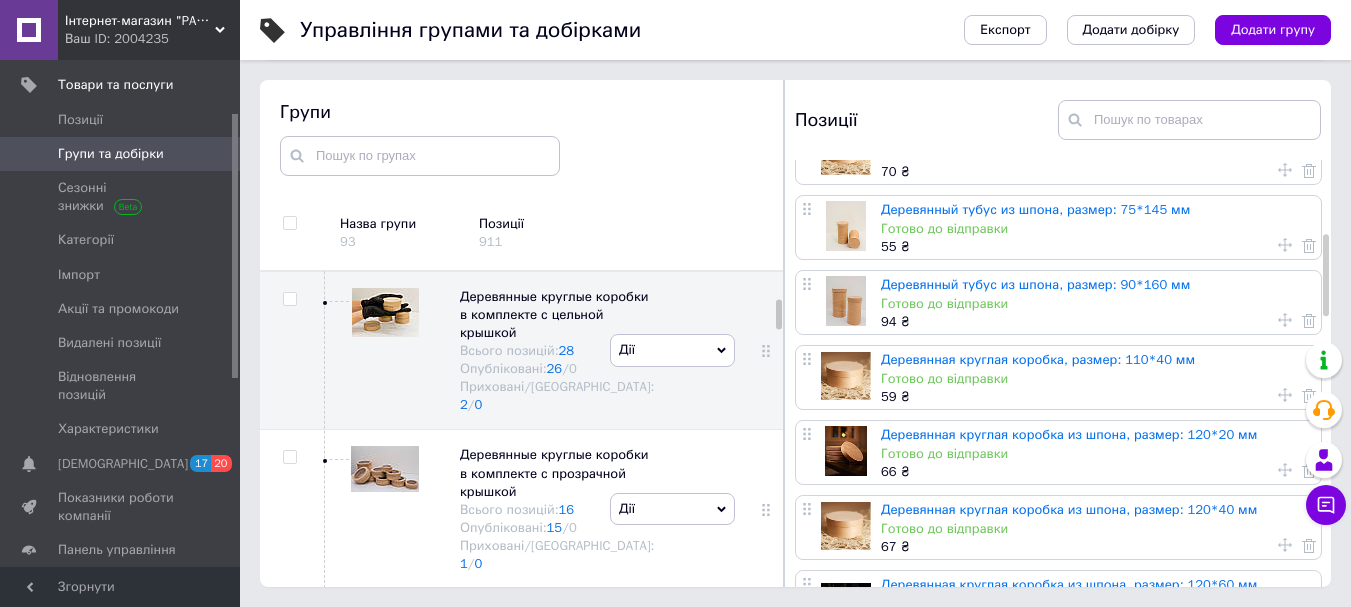 scroll, scrollTop: 377, scrollLeft: 0, axis: vertical 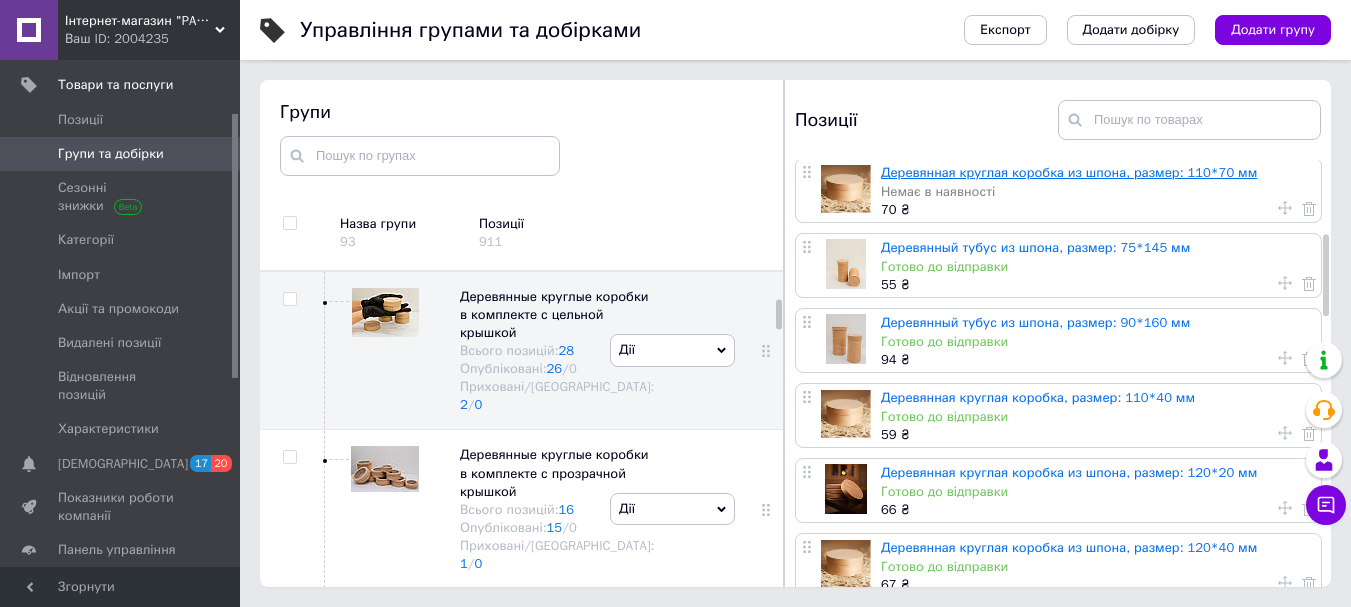 click on "Деревянная круглая коробка из шпона, размер: 110*70 мм" at bounding box center [1069, 172] 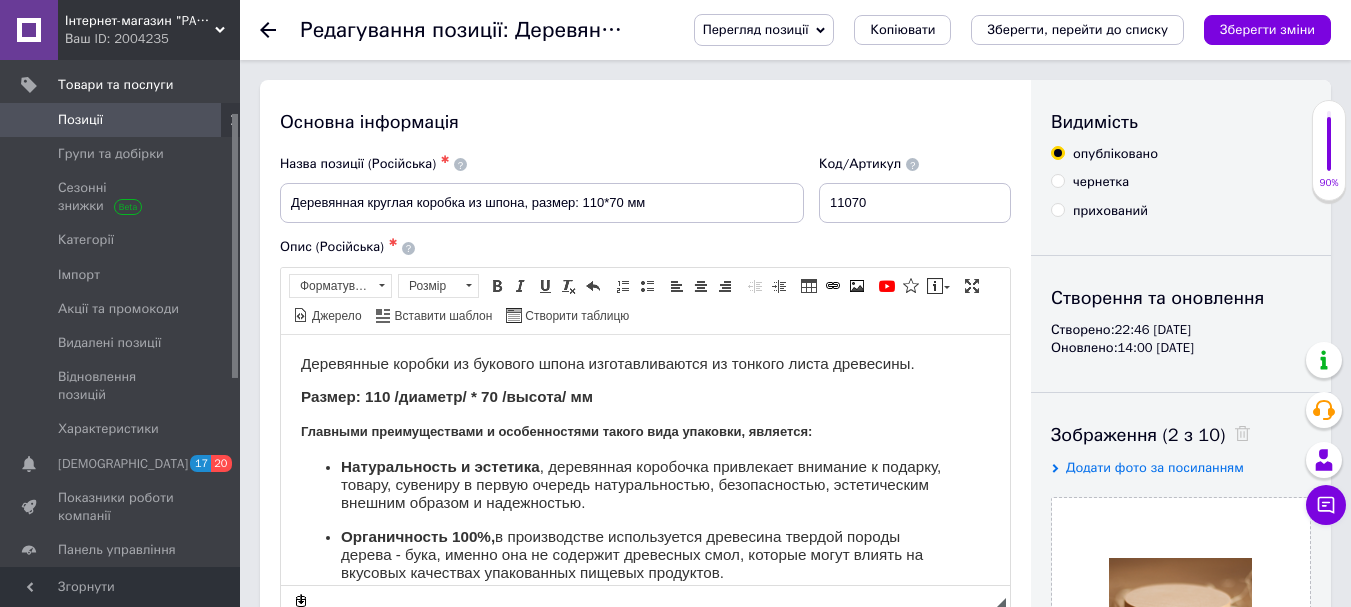 scroll, scrollTop: 0, scrollLeft: 0, axis: both 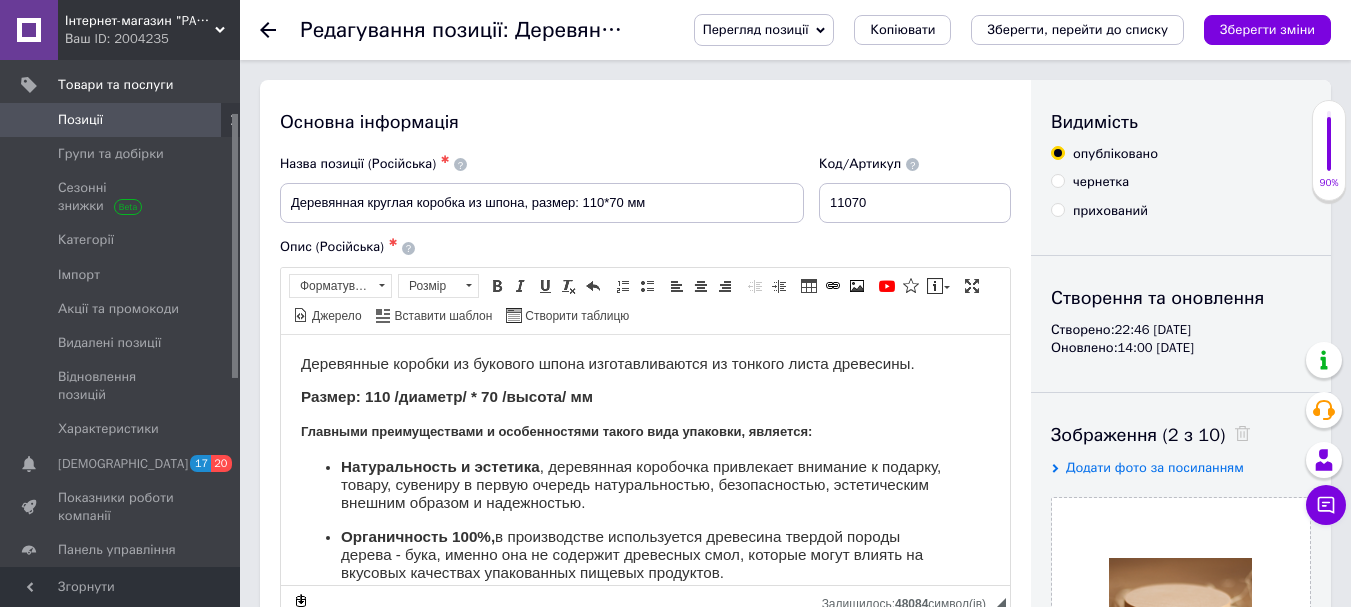 click on "прихований" at bounding box center (1110, 211) 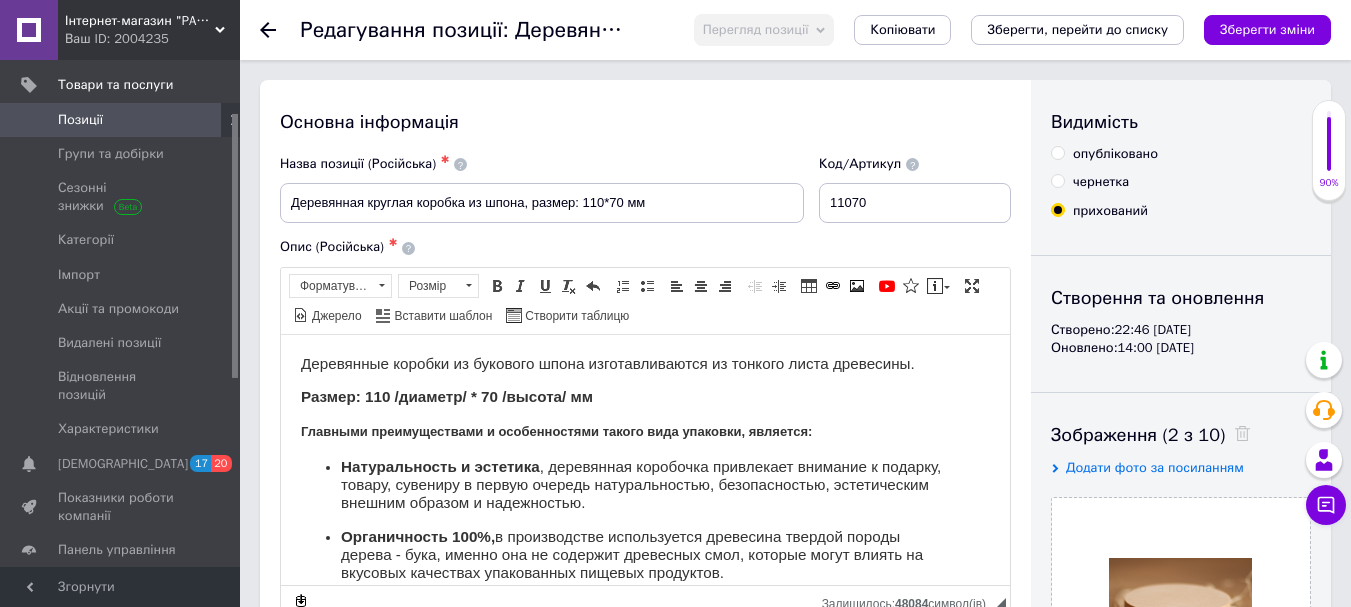 click on "Перегляд позиції Зберегти та переглянути на сайті Зберегти та переглянути на маркетплейсі Копіювати Зберегти, перейти до списку Зберегти зміни" at bounding box center (1002, 30) 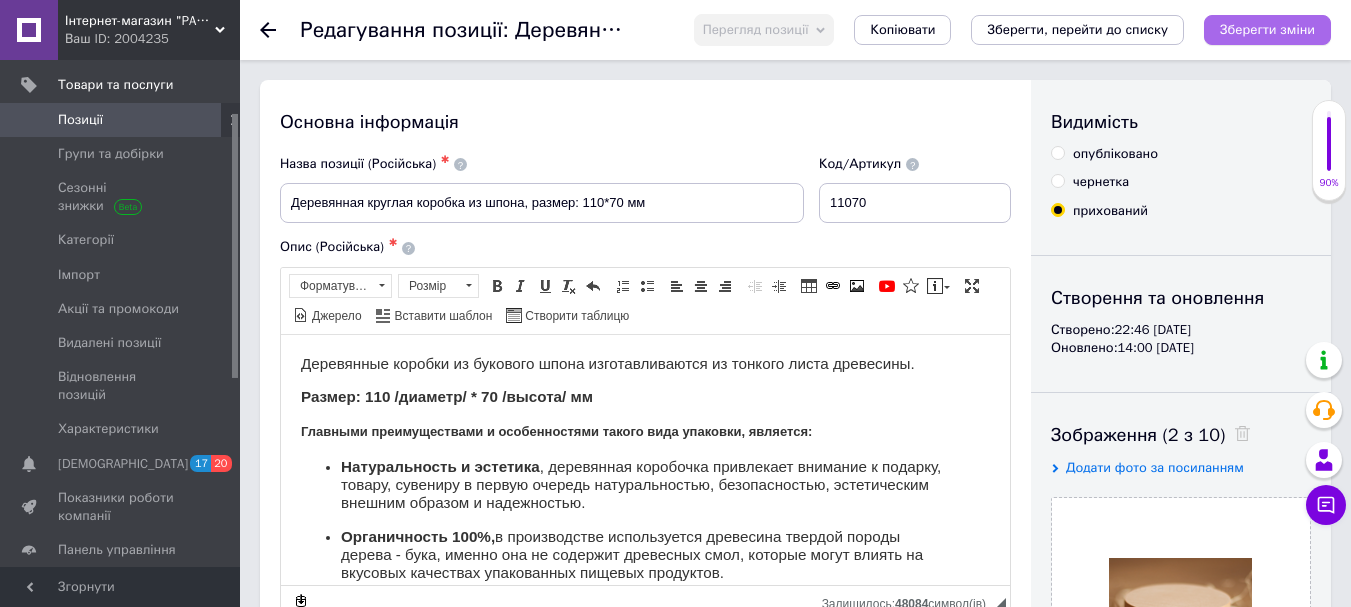 click on "Зберегти зміни" at bounding box center [1267, 29] 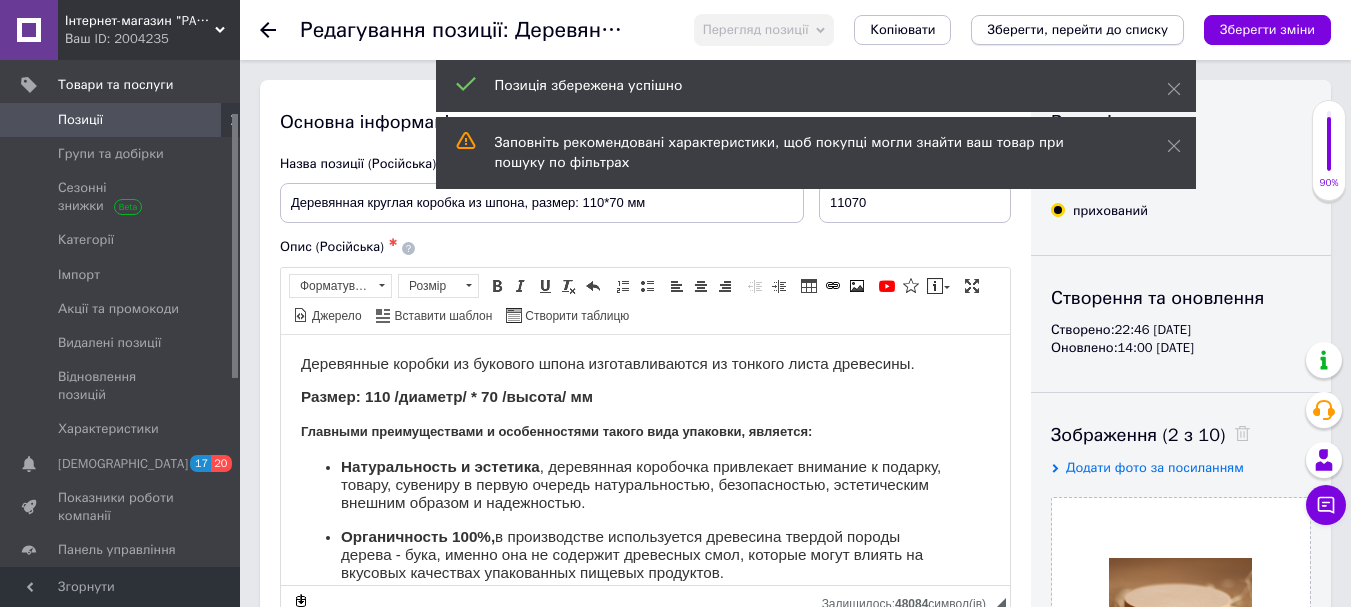 click on "Зберегти, перейти до списку" at bounding box center [1077, 29] 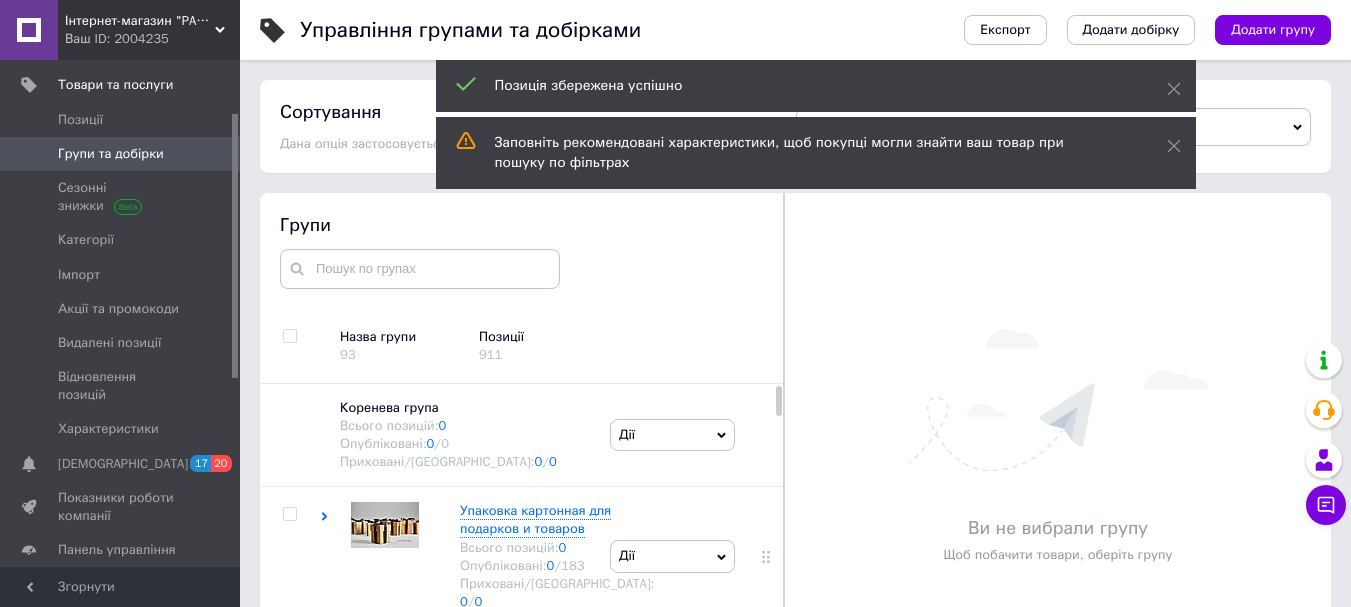 scroll, scrollTop: 99, scrollLeft: 0, axis: vertical 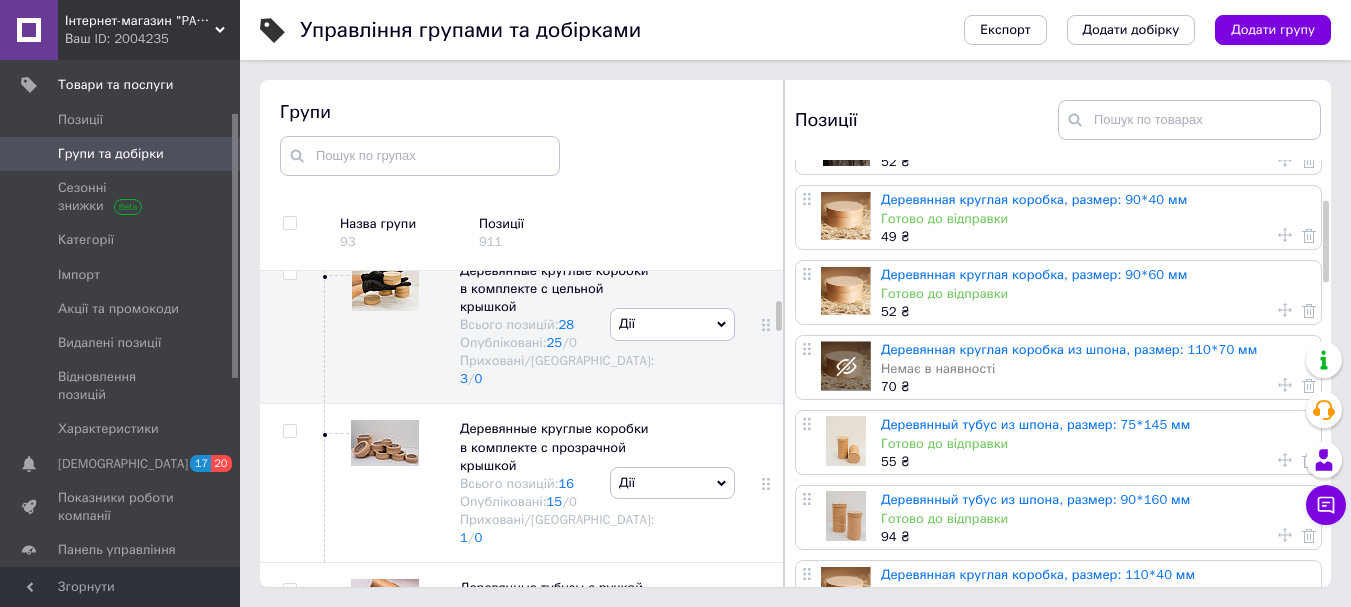click 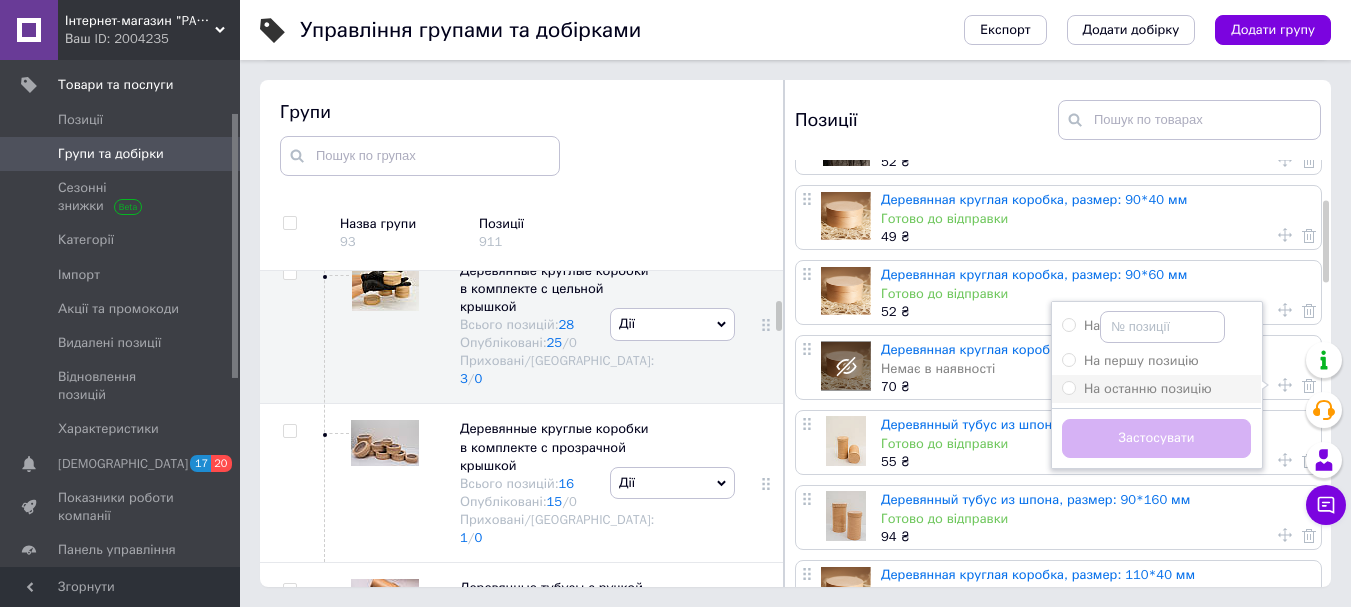 click on "На останню позицію" at bounding box center (1148, 388) 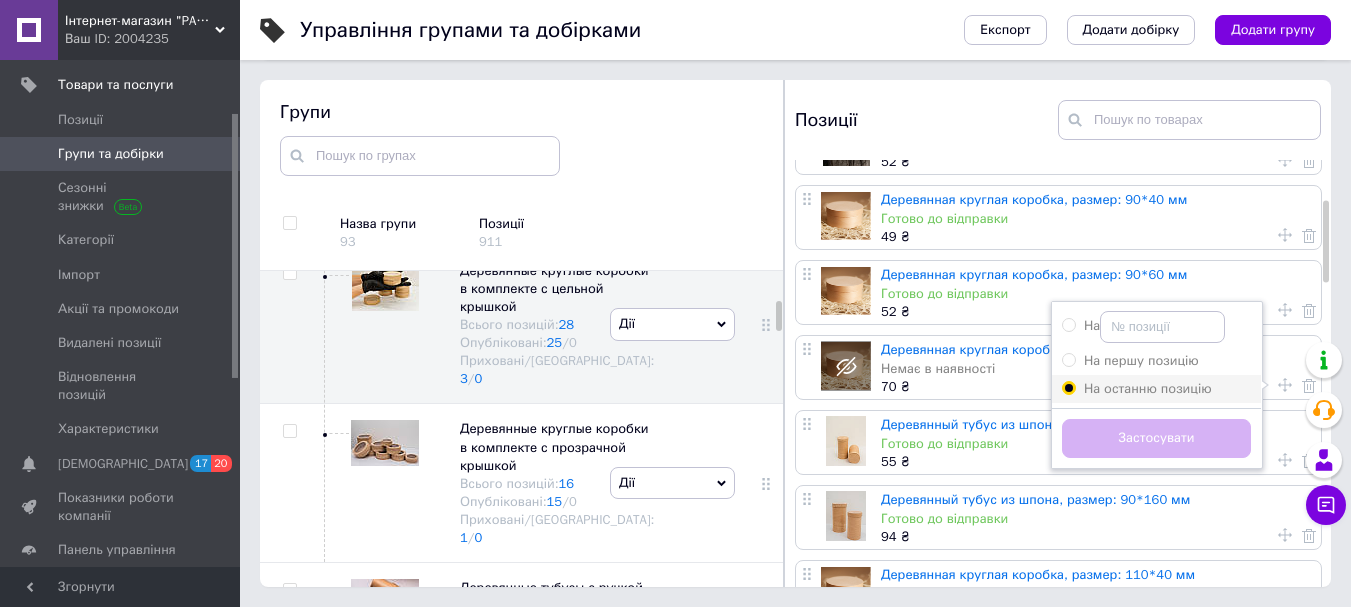 click on "На останню позицію" at bounding box center [1068, 387] 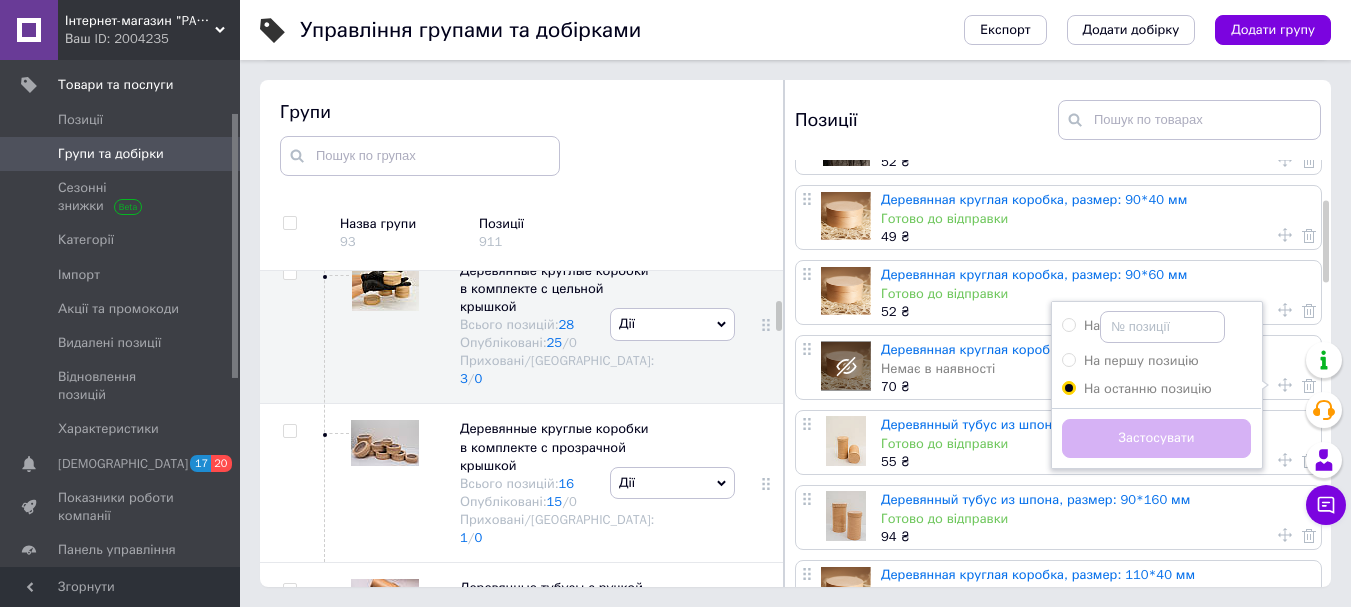 radio on "true" 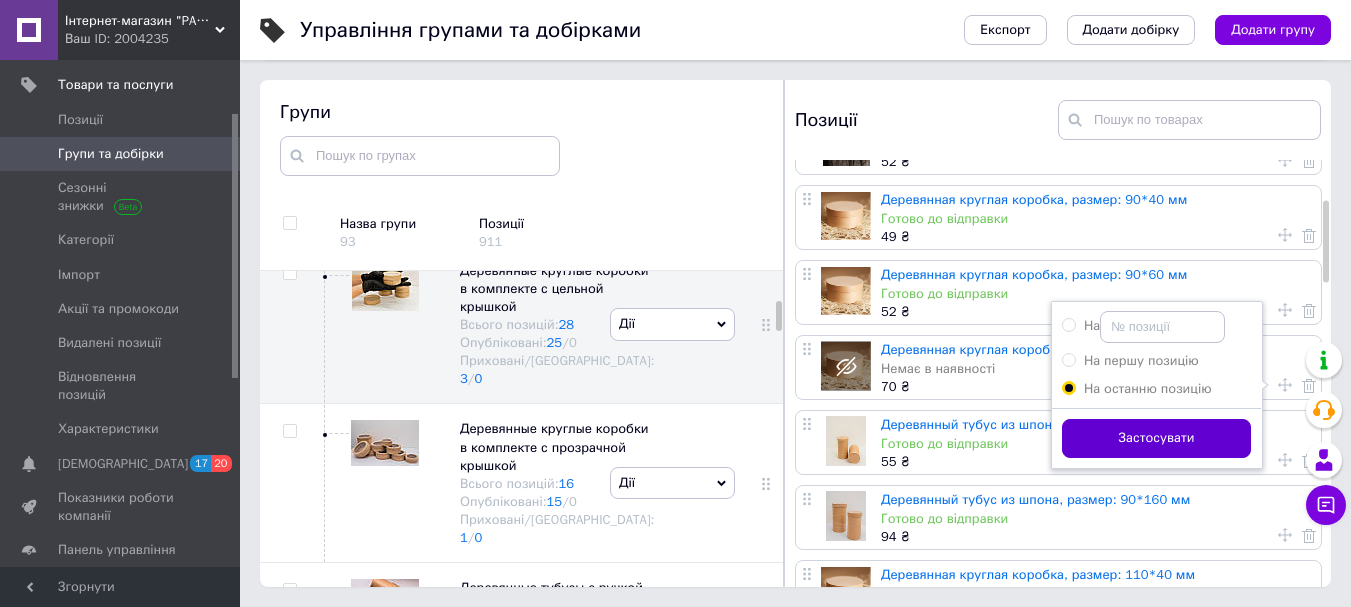 click on "Застосувати" at bounding box center (1156, 438) 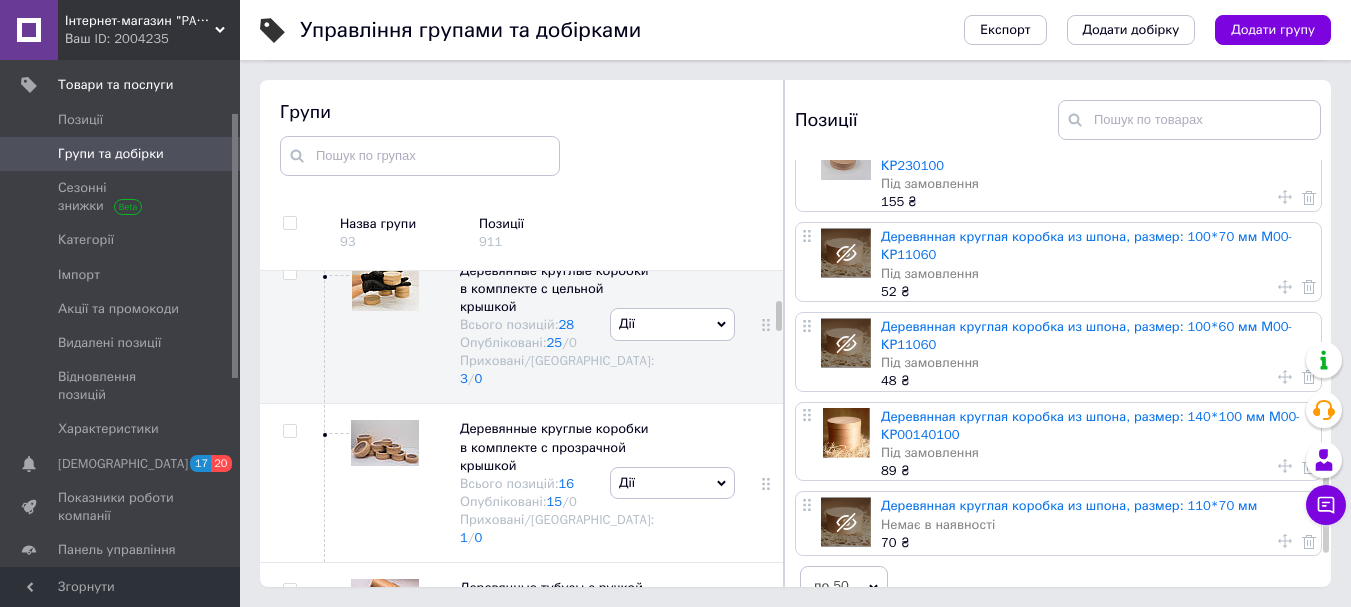 scroll, scrollTop: 1777, scrollLeft: 0, axis: vertical 